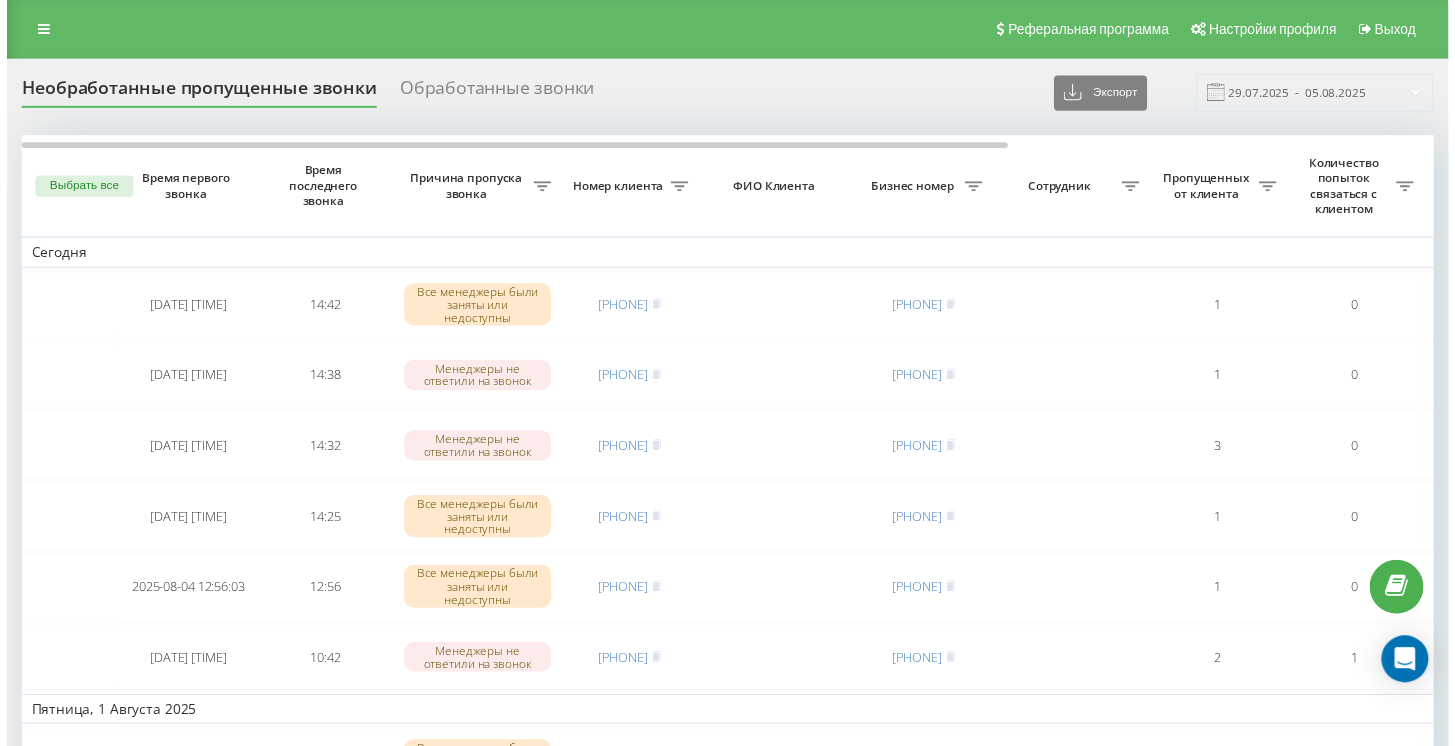 scroll, scrollTop: 0, scrollLeft: 0, axis: both 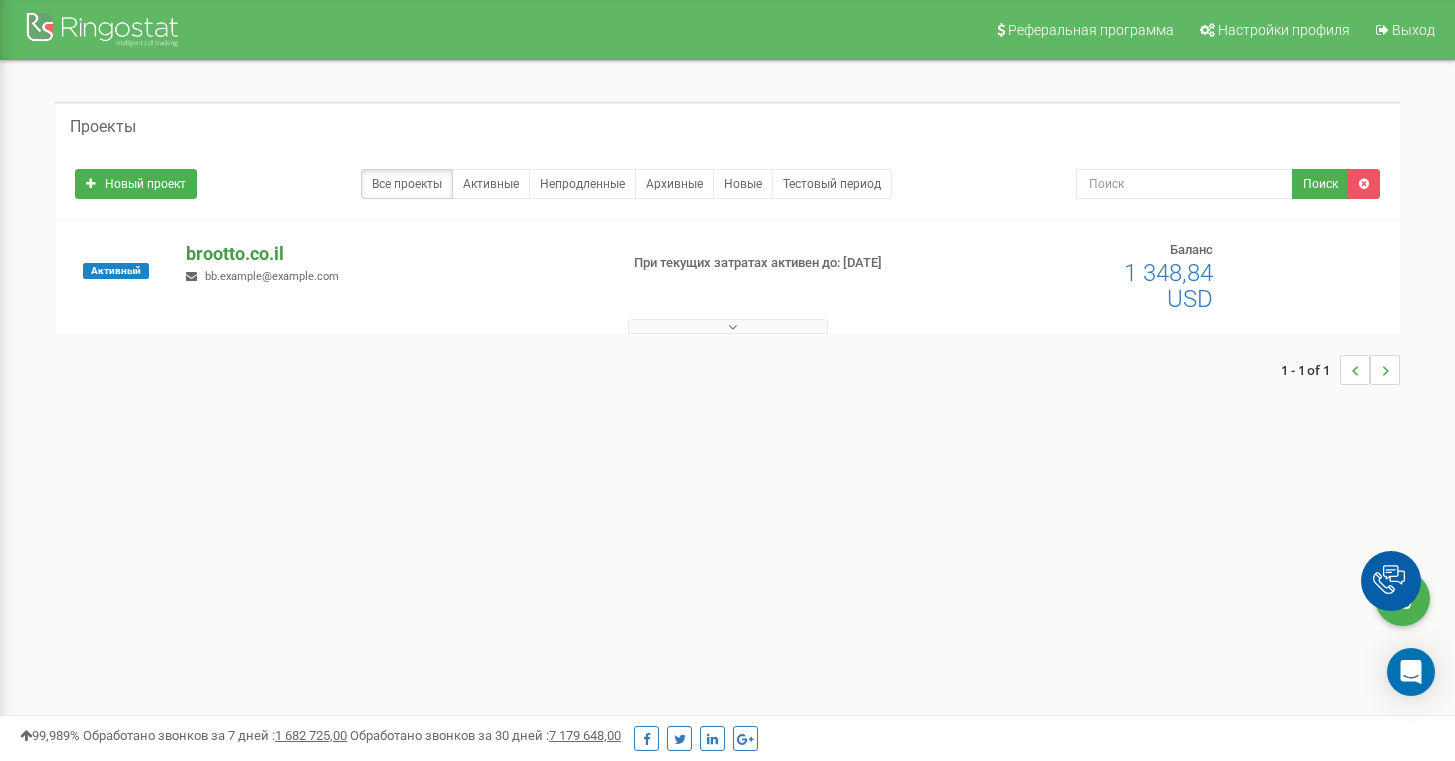 click on "brootto.co.il" at bounding box center (393, 254) 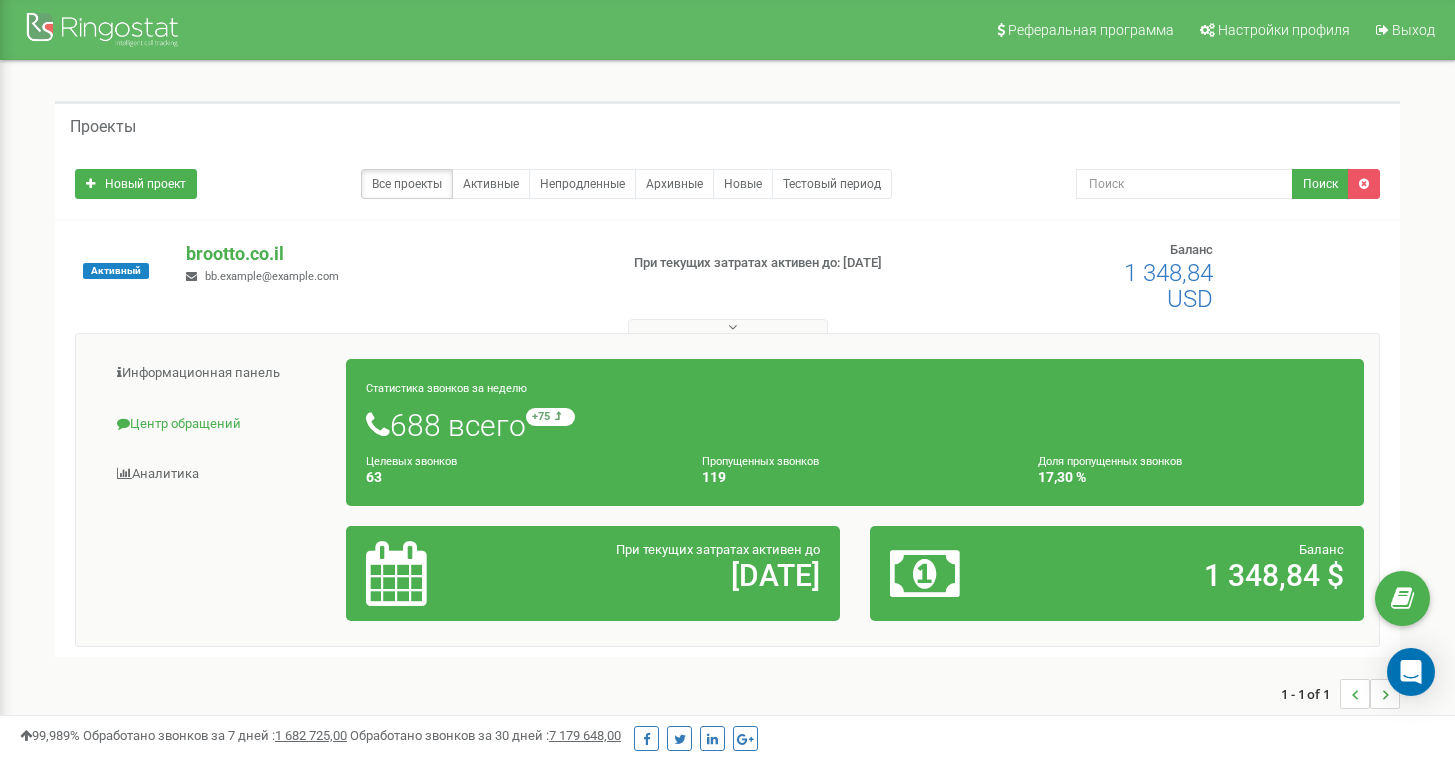 click on "Центр обращений" at bounding box center (219, 424) 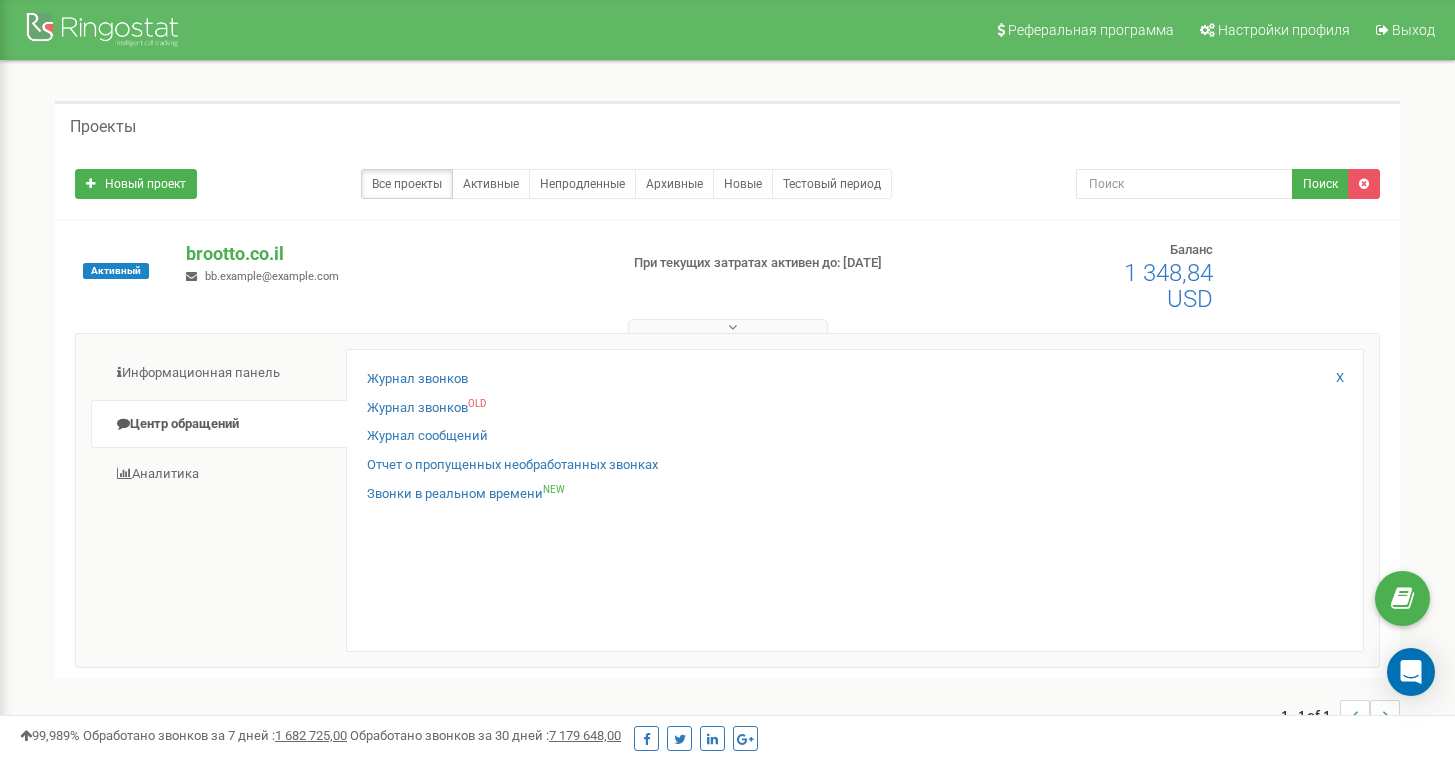 click on "Журнал звонков
Журнал звонков  OLD
Журнал сообщений
Отчет о пропущенных необработанных звонках
NEW X" at bounding box center [855, 500] 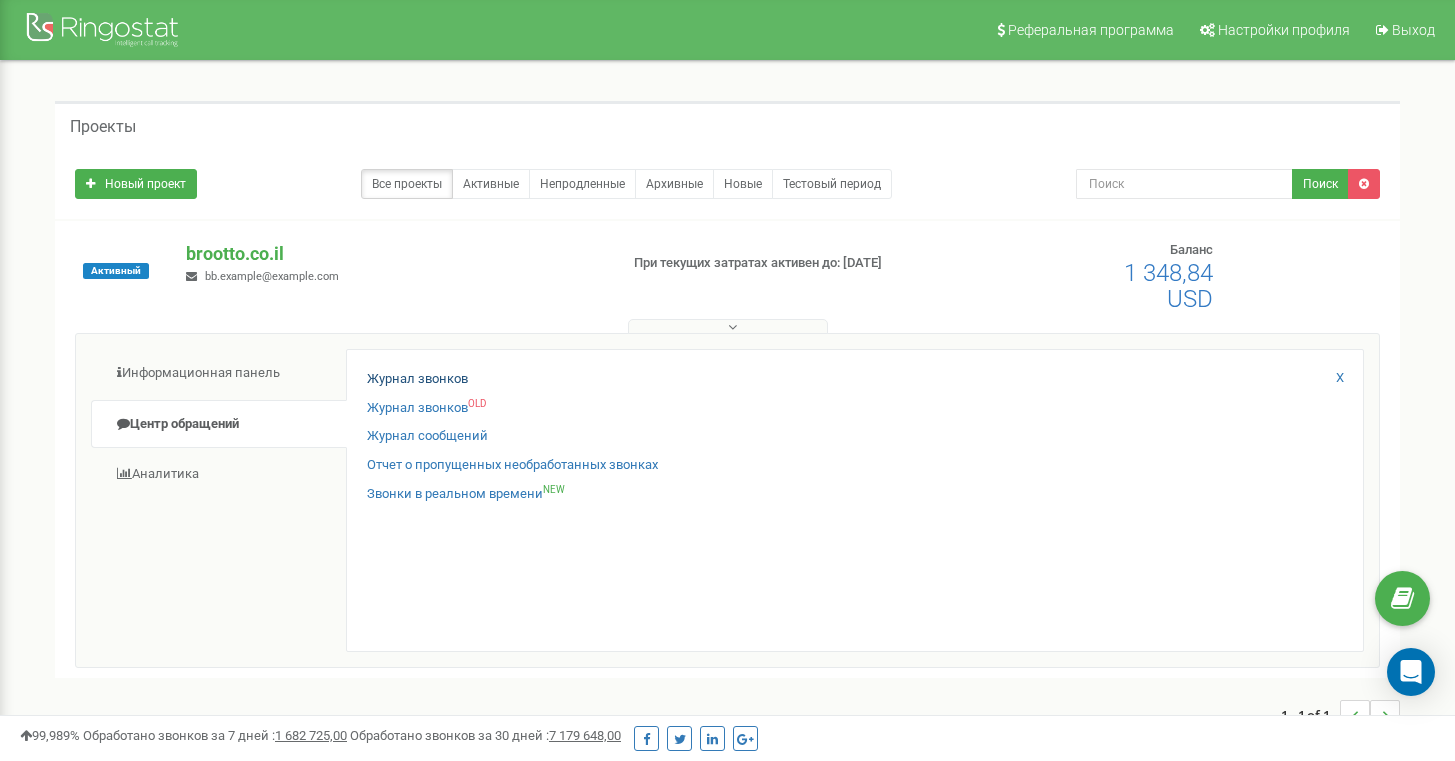 click on "Журнал звонков" at bounding box center [417, 379] 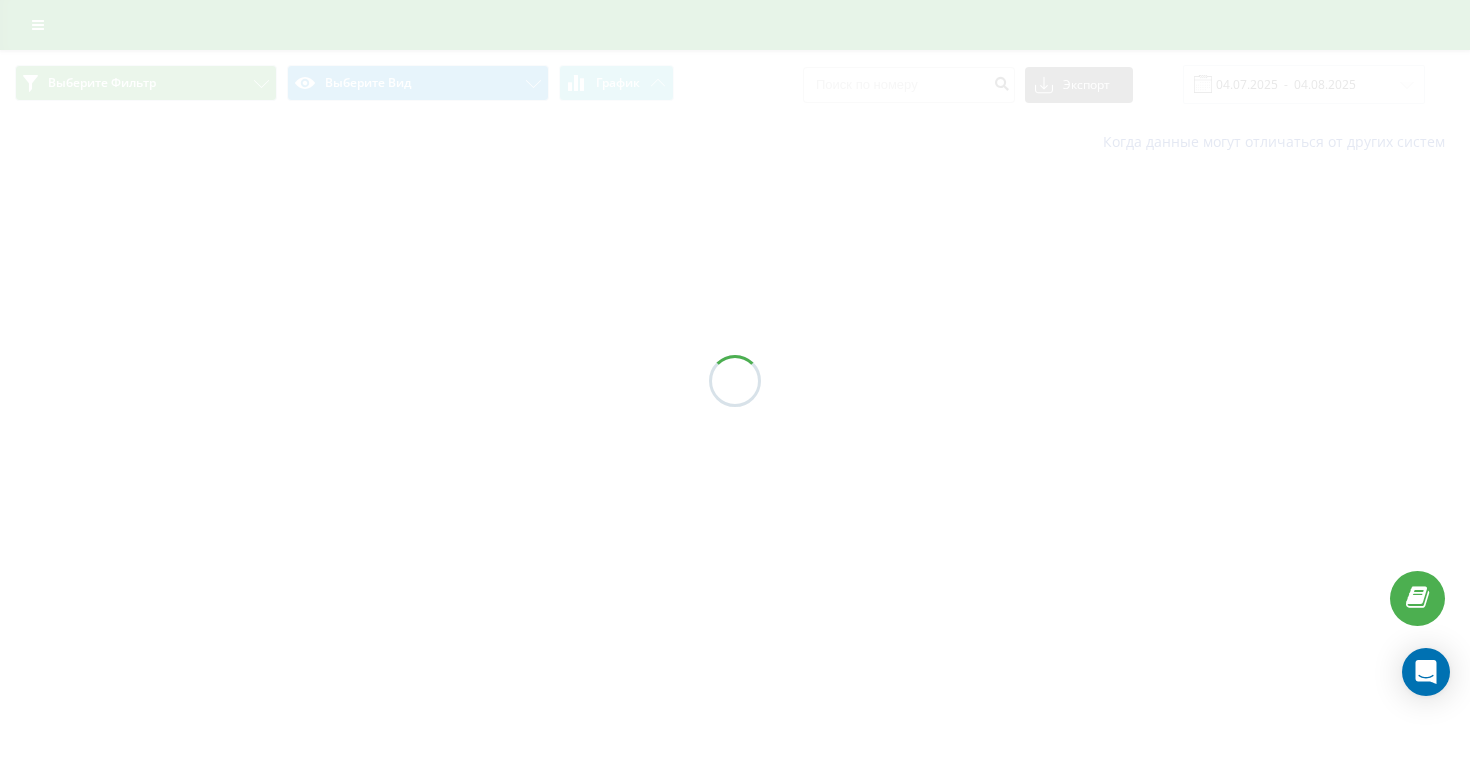 scroll, scrollTop: 0, scrollLeft: 0, axis: both 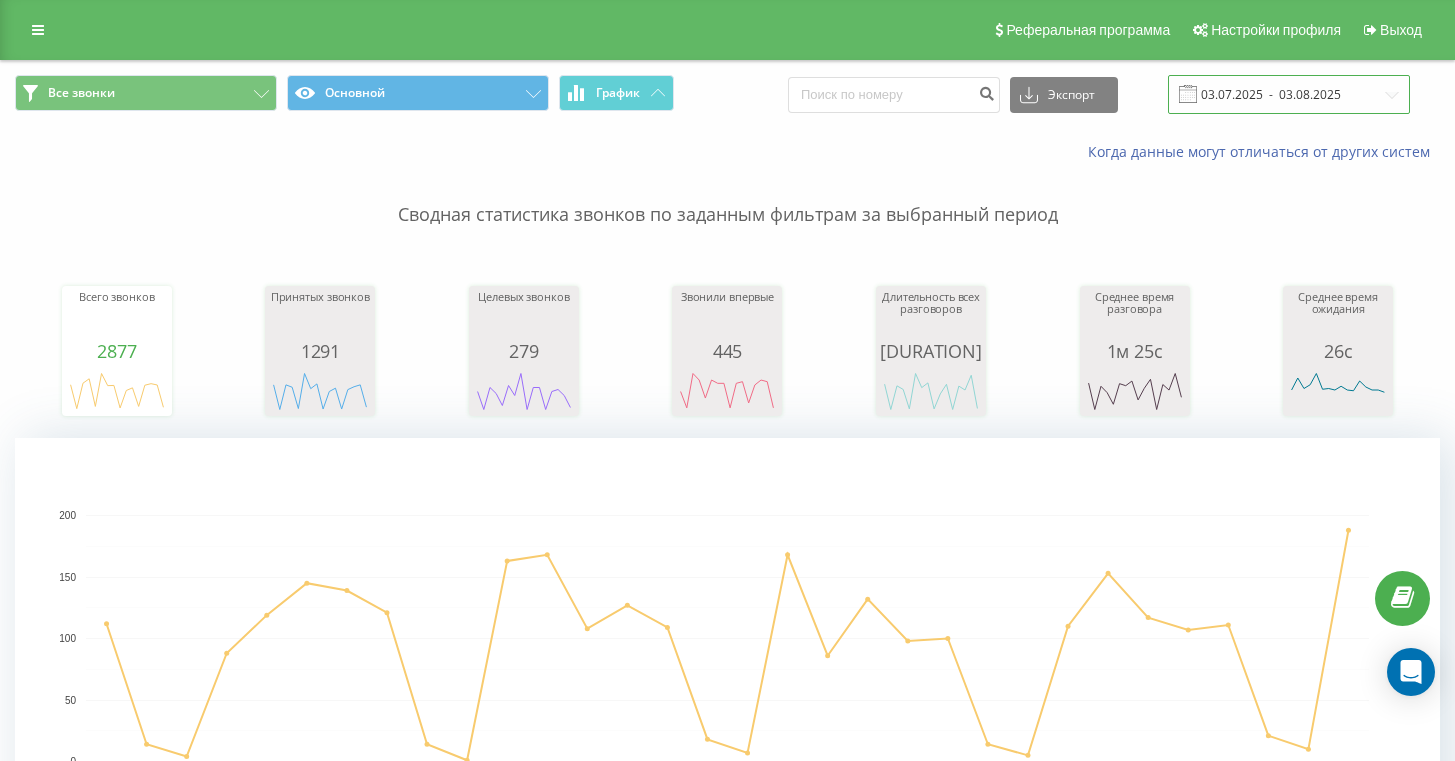 click on "03.07.2025  -  03.08.2025" at bounding box center [1289, 94] 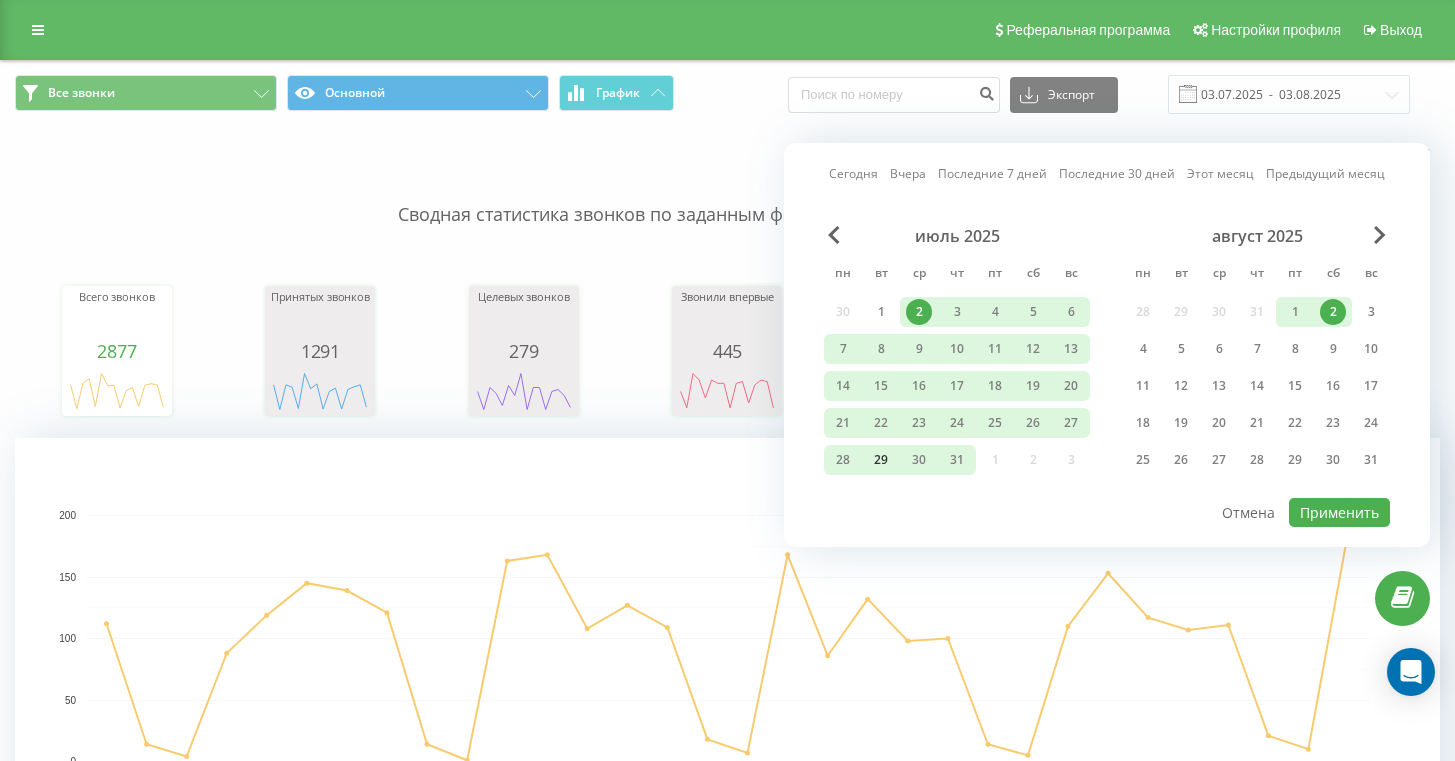 click on "29" at bounding box center [881, 460] 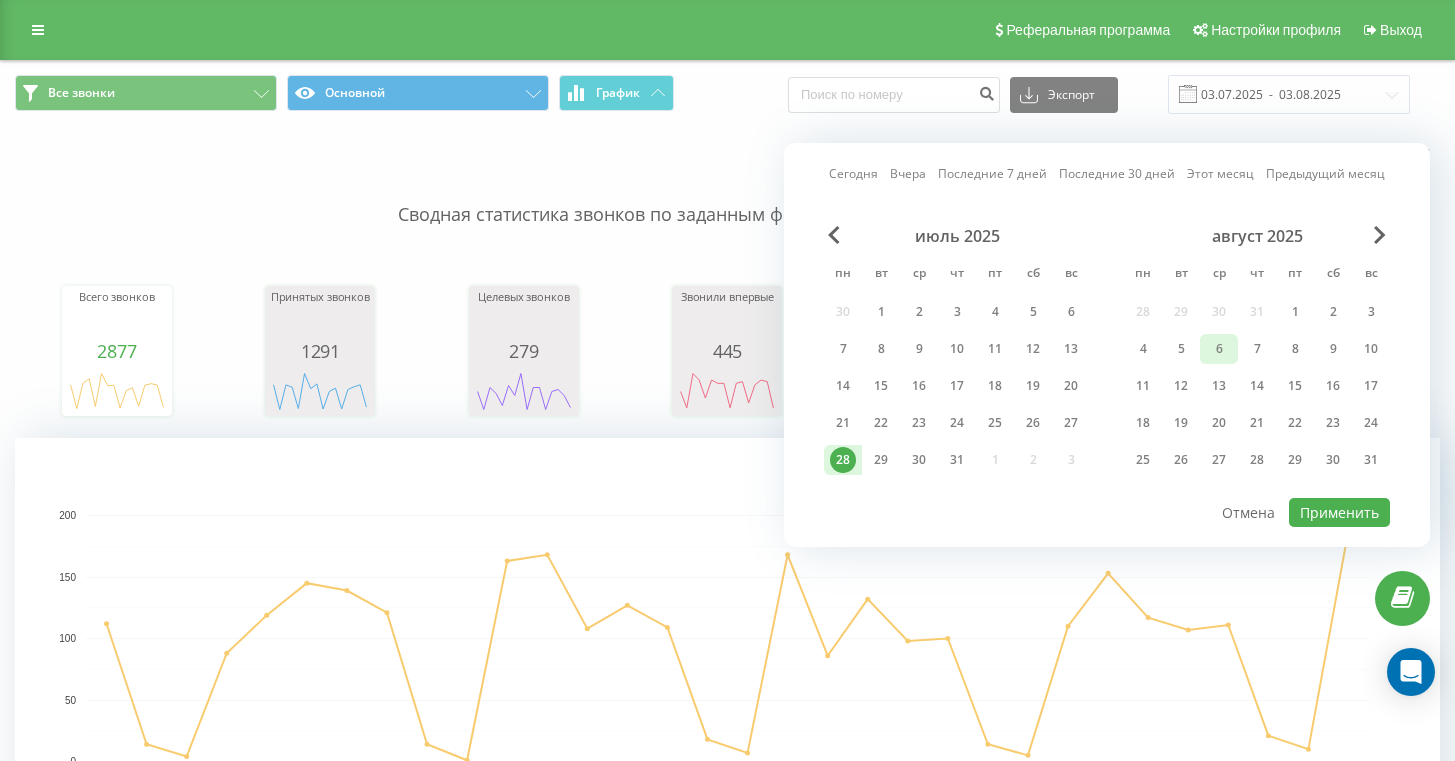 click on "6" at bounding box center (1219, 349) 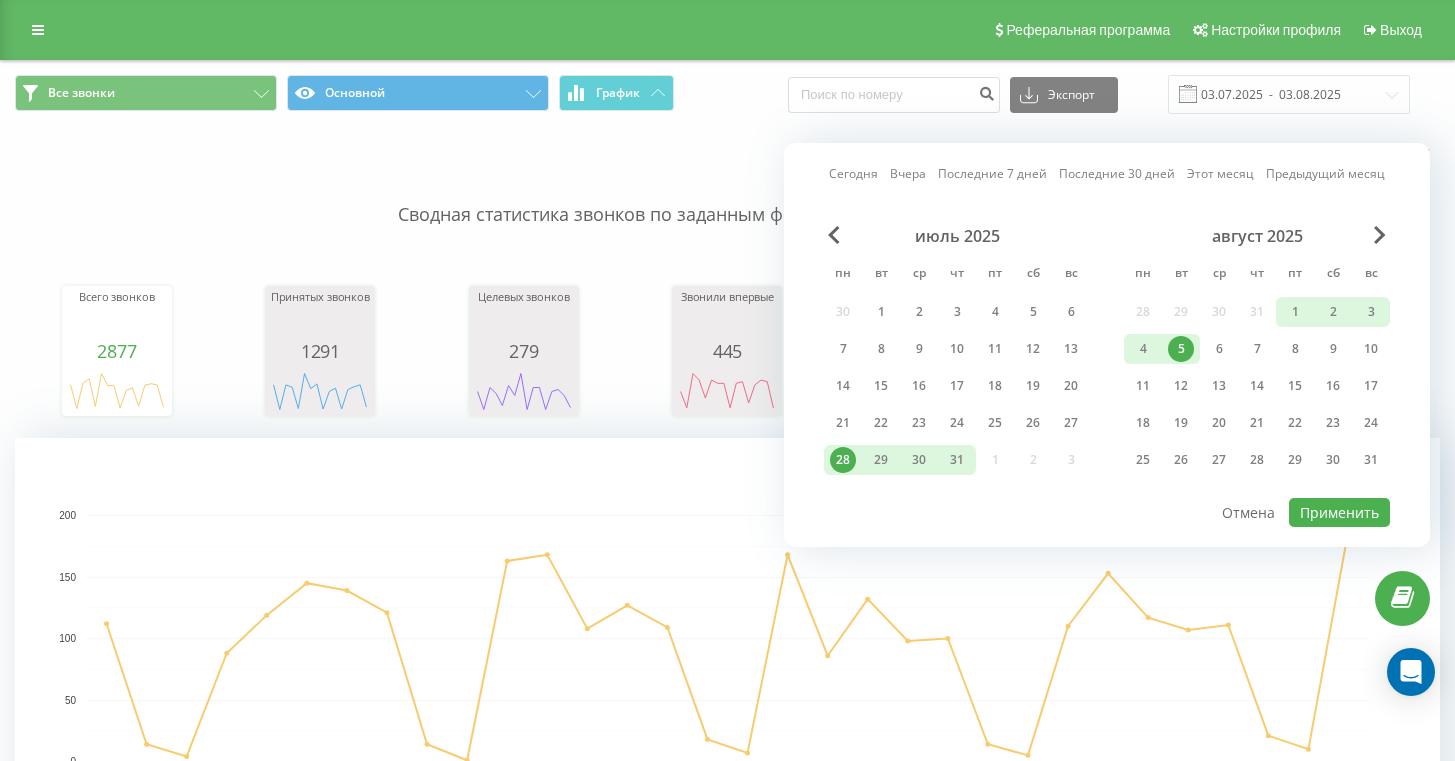 click on "Применить" at bounding box center (1339, 512) 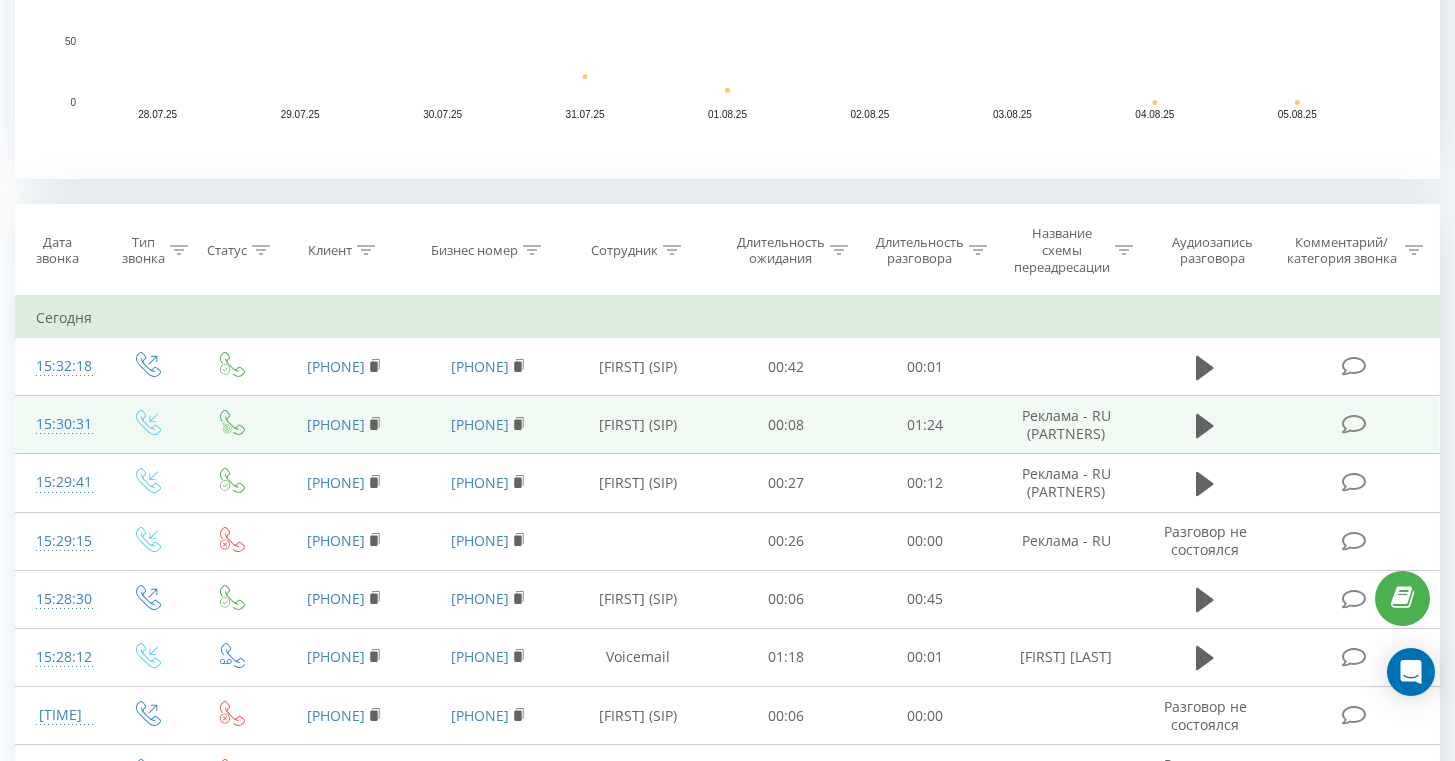 scroll, scrollTop: 626, scrollLeft: 0, axis: vertical 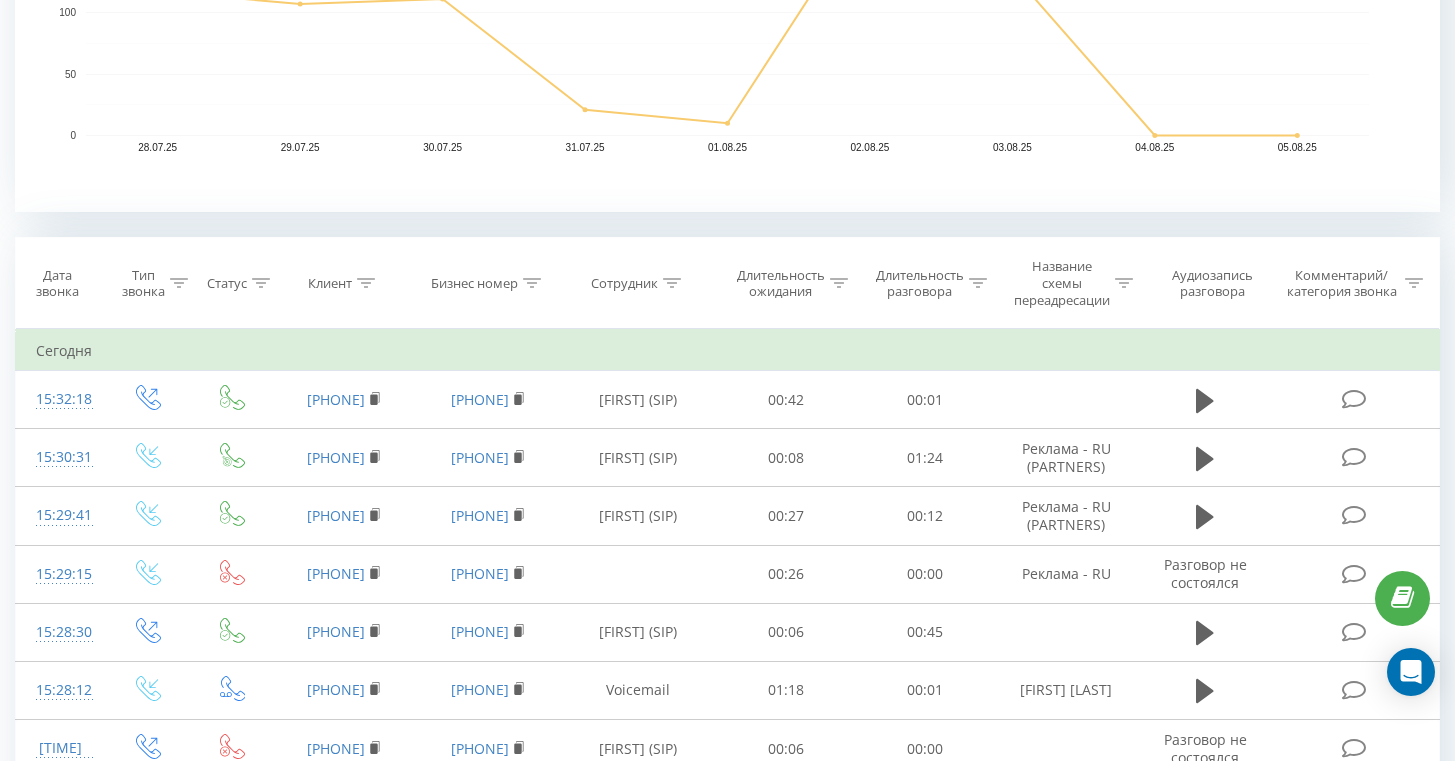 click 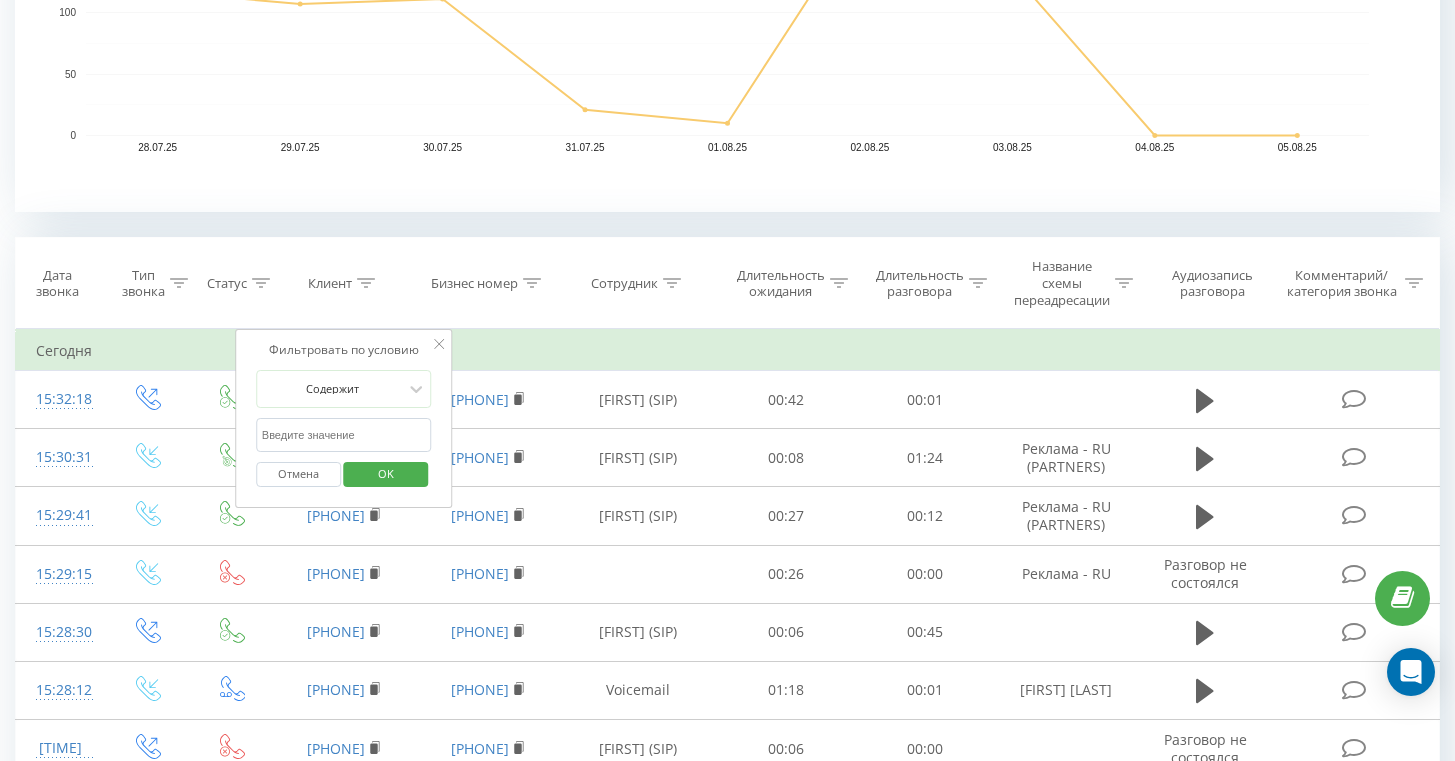 click at bounding box center (344, 435) 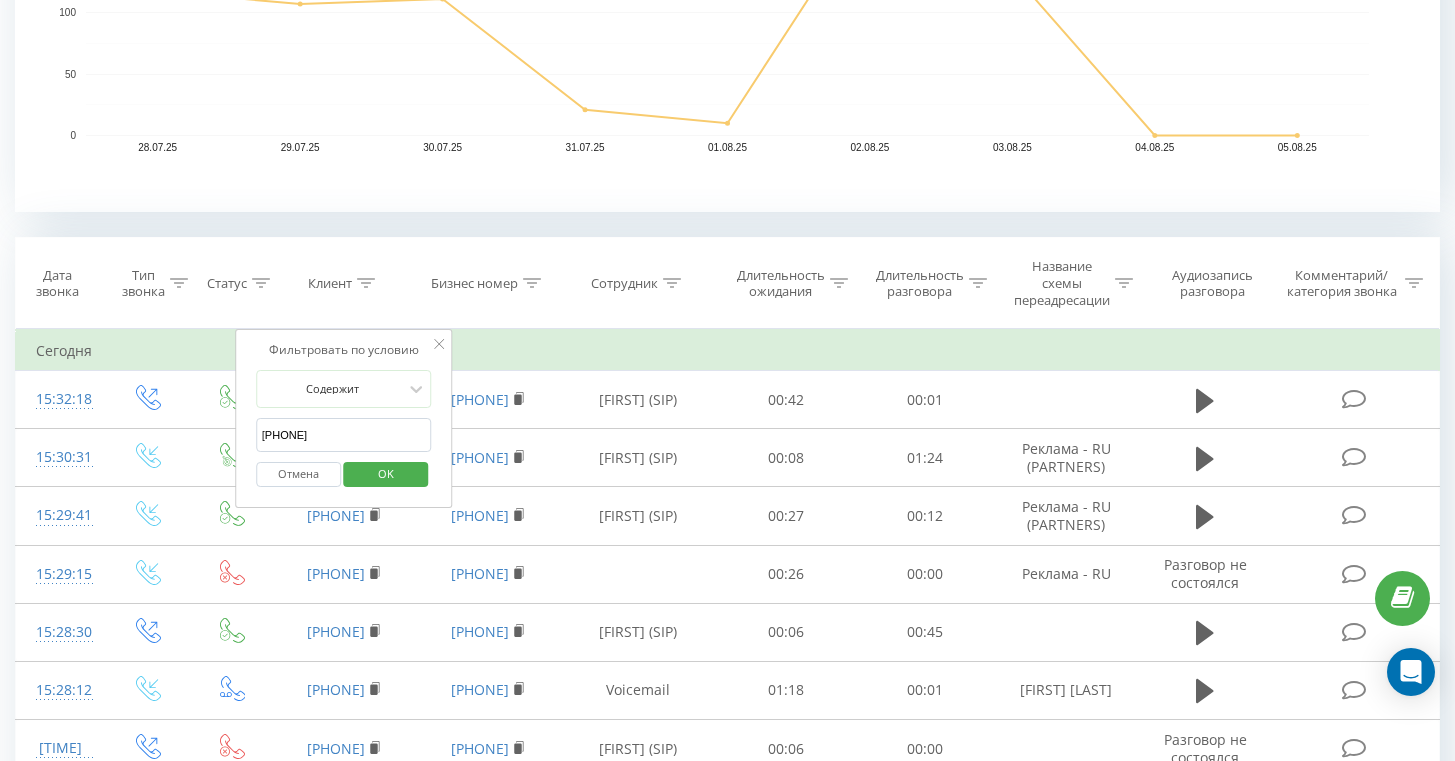 click on "OK" at bounding box center [386, 473] 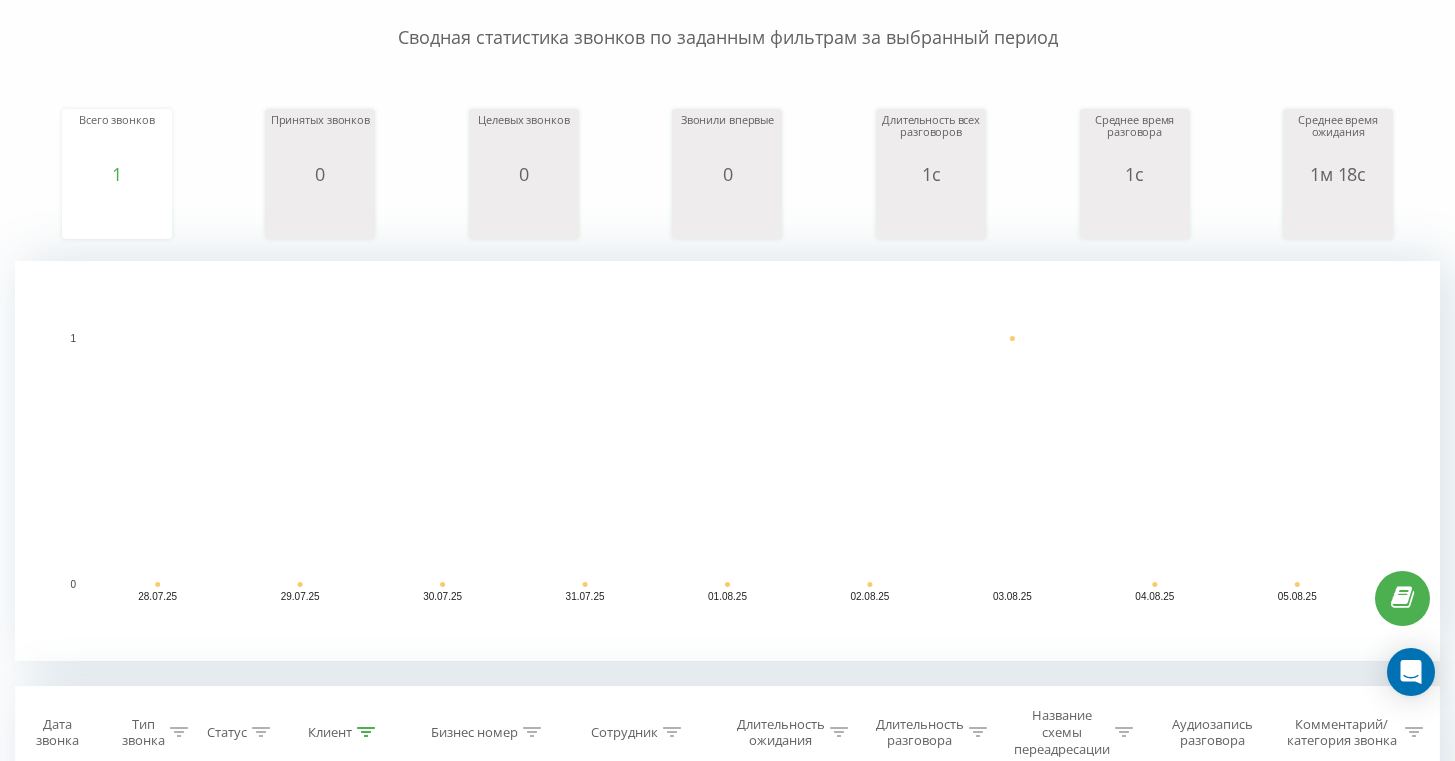 scroll, scrollTop: 0, scrollLeft: 0, axis: both 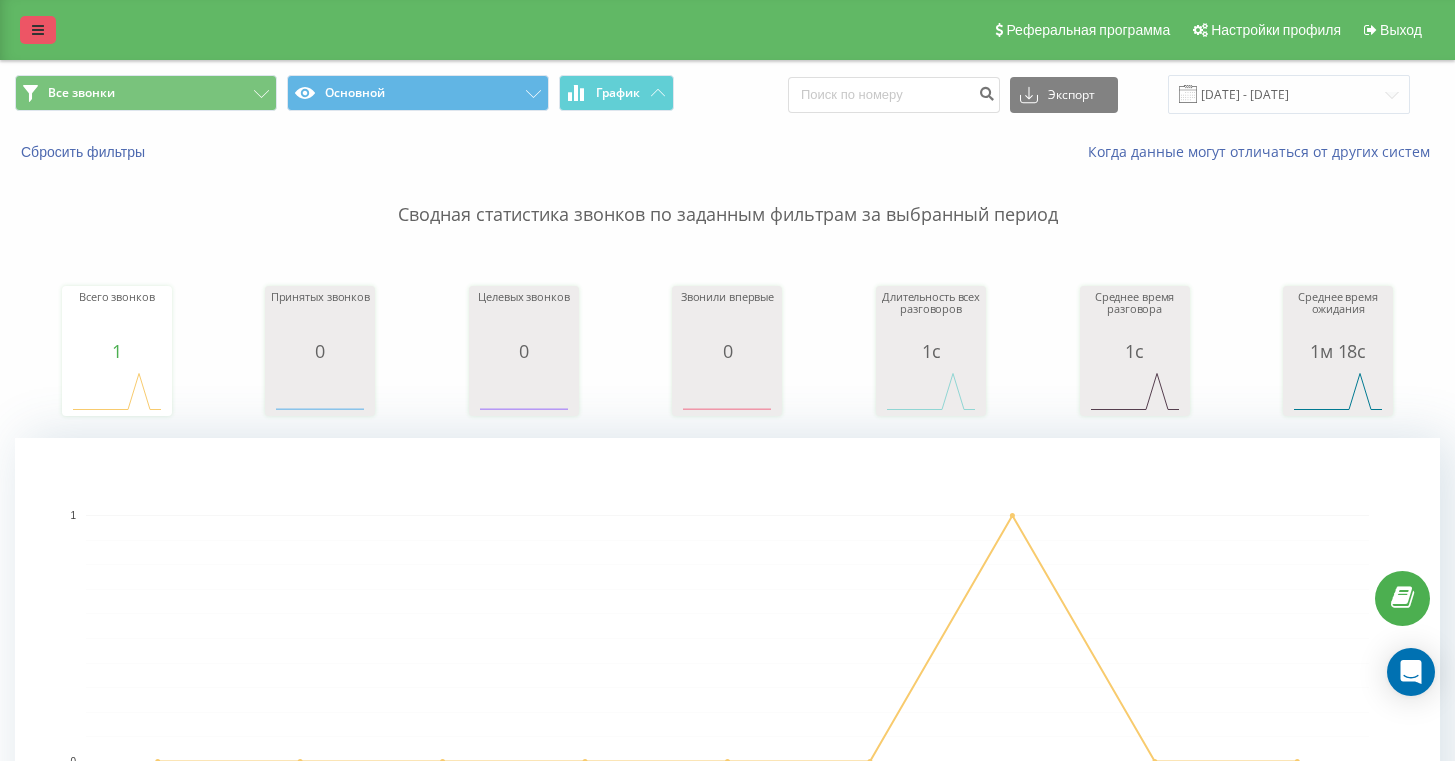 click at bounding box center [38, 30] 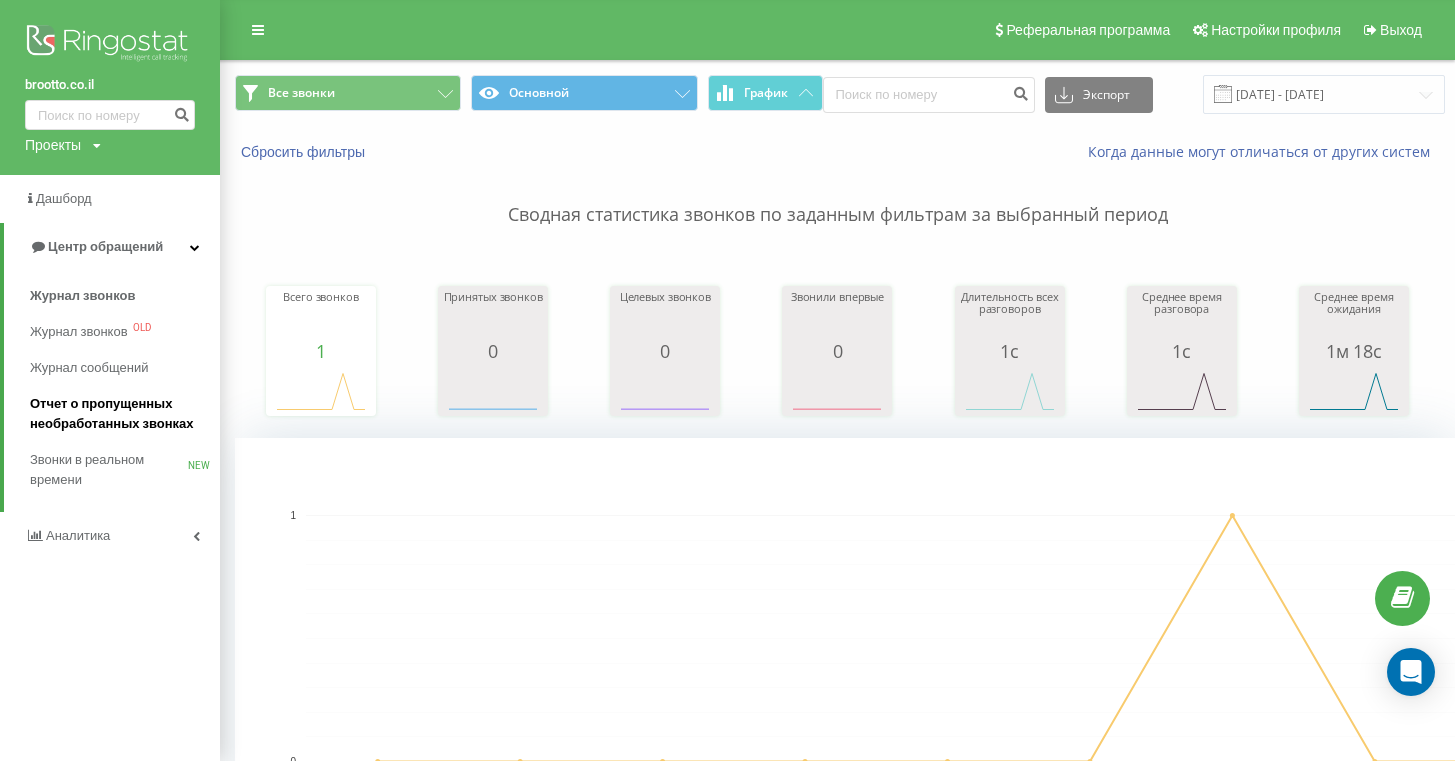click on "Отчет о пропущенных необработанных звонках" at bounding box center (120, 414) 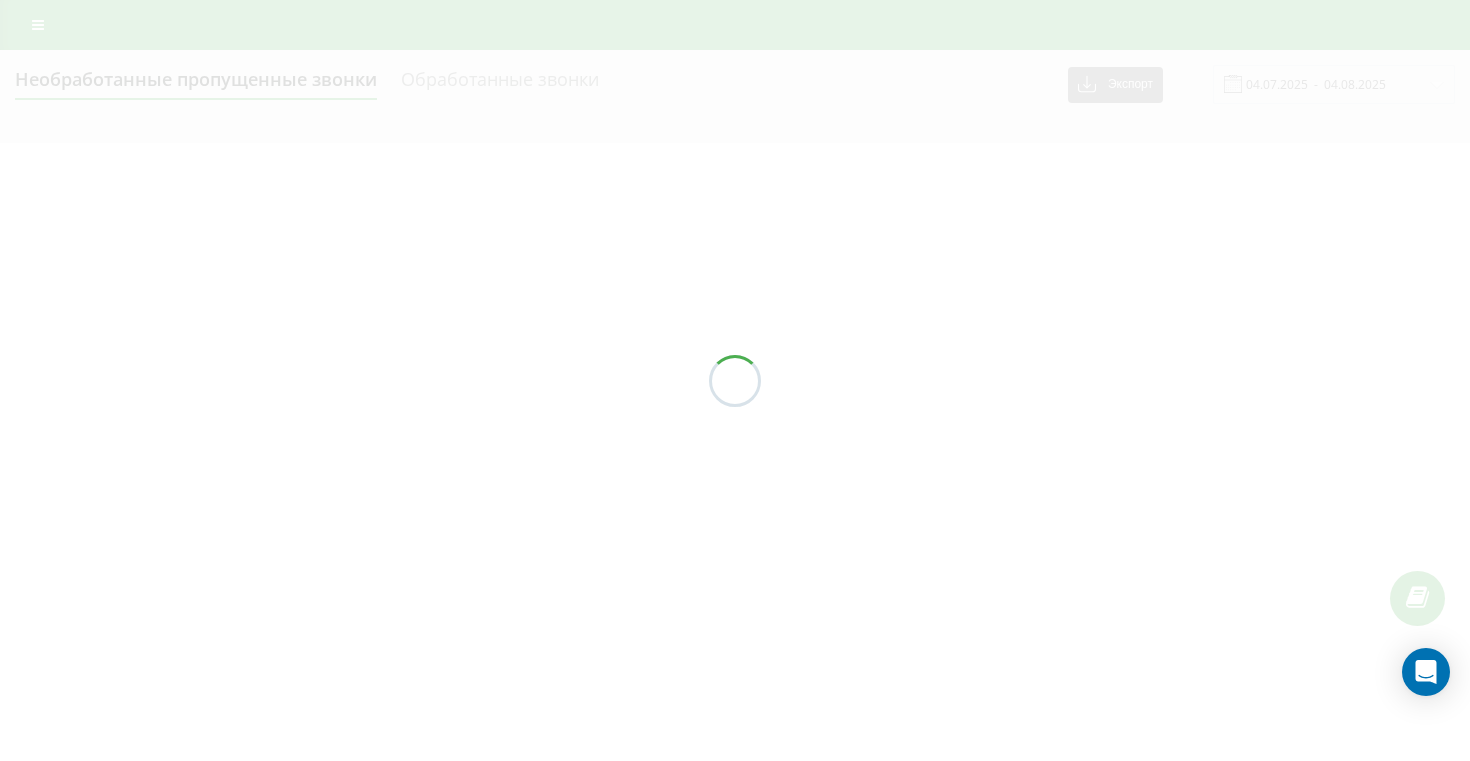 scroll, scrollTop: 0, scrollLeft: 0, axis: both 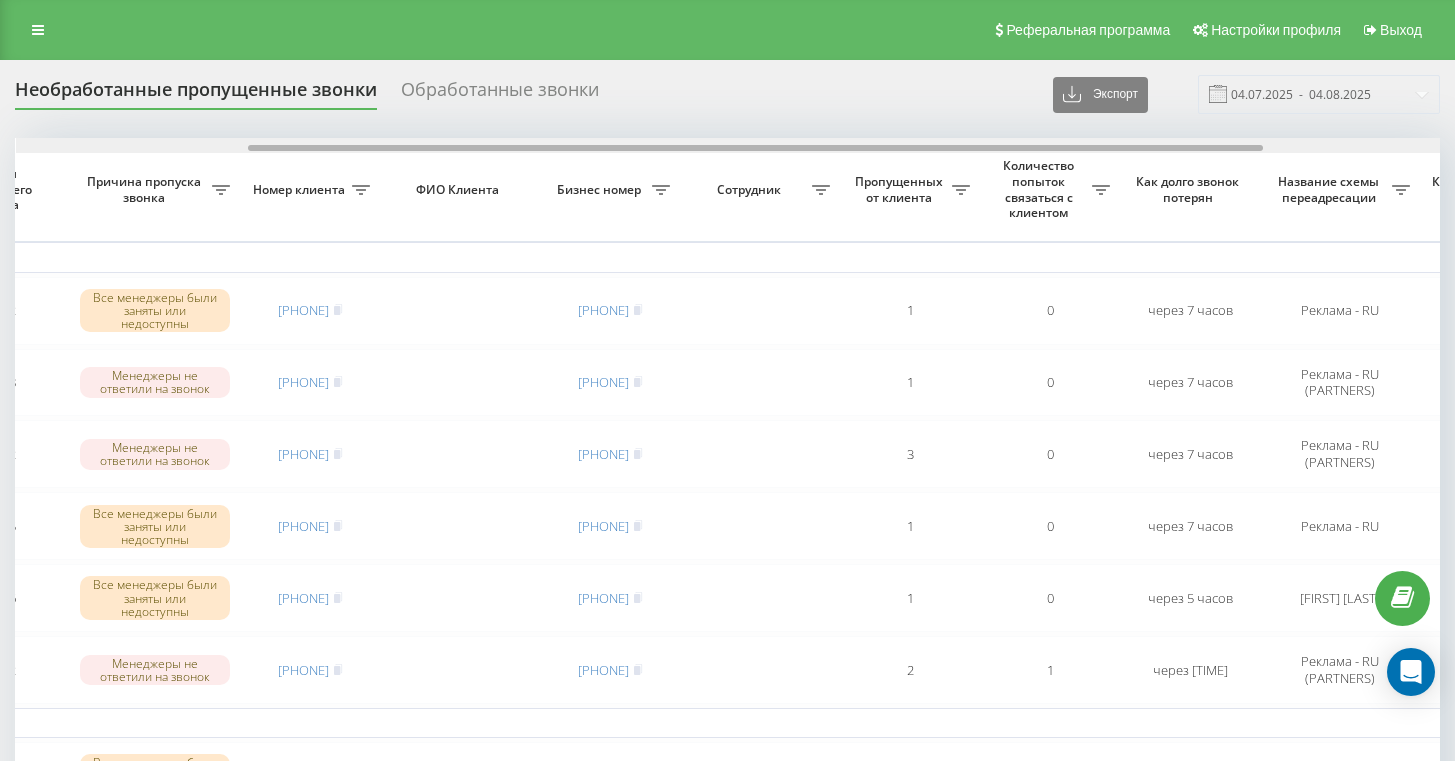 drag, startPoint x: 718, startPoint y: 186, endPoint x: 949, endPoint y: 199, distance: 231.36551 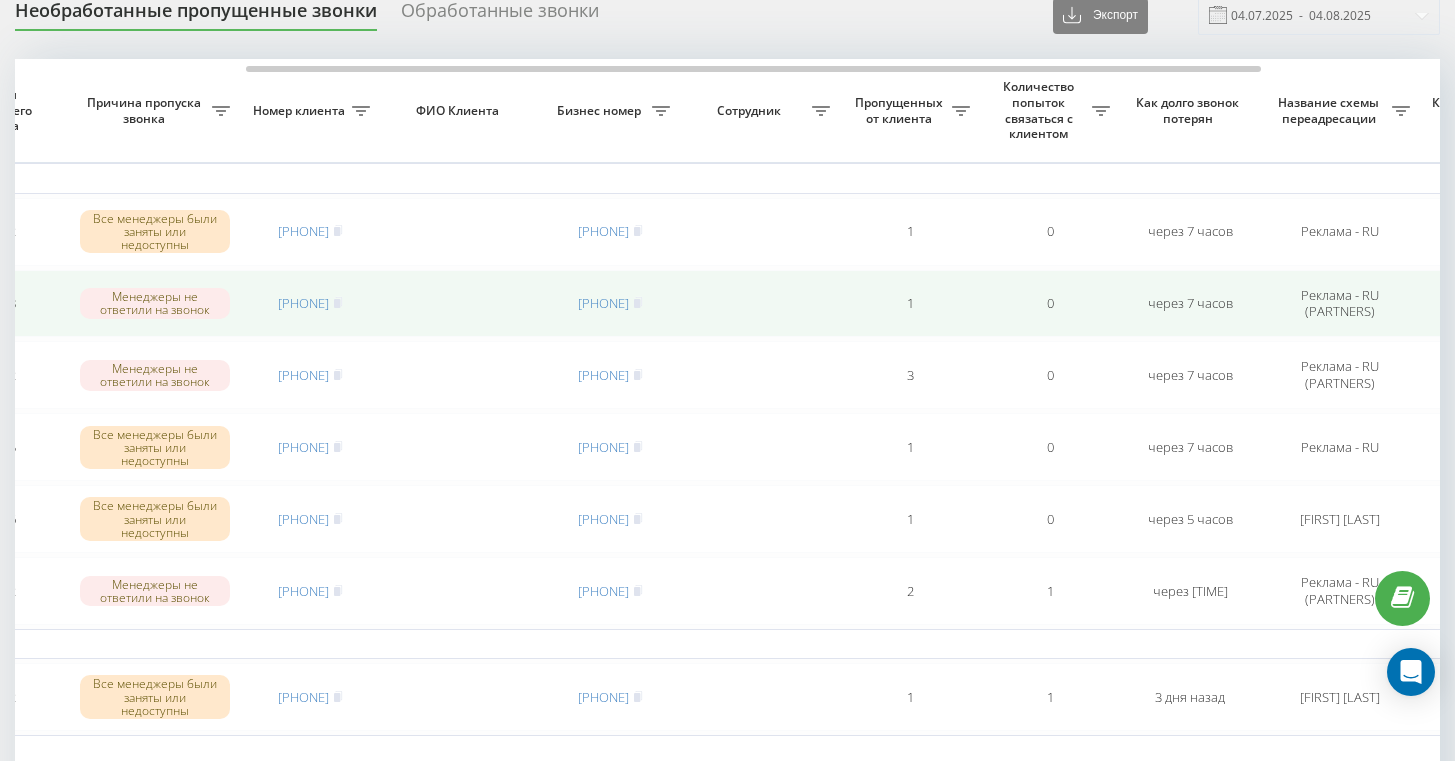 scroll, scrollTop: 43, scrollLeft: 0, axis: vertical 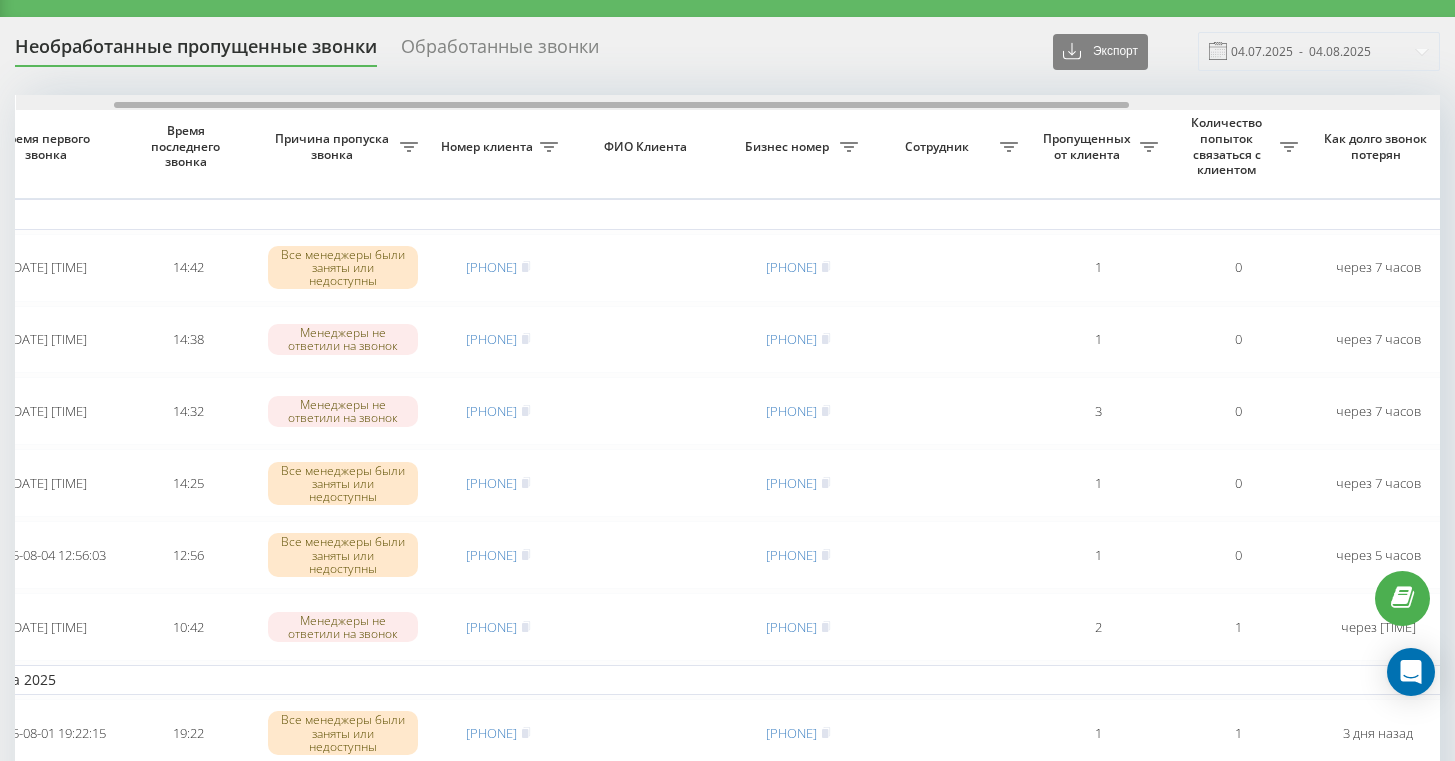 drag, startPoint x: 743, startPoint y: 143, endPoint x: 603, endPoint y: 148, distance: 140.08926 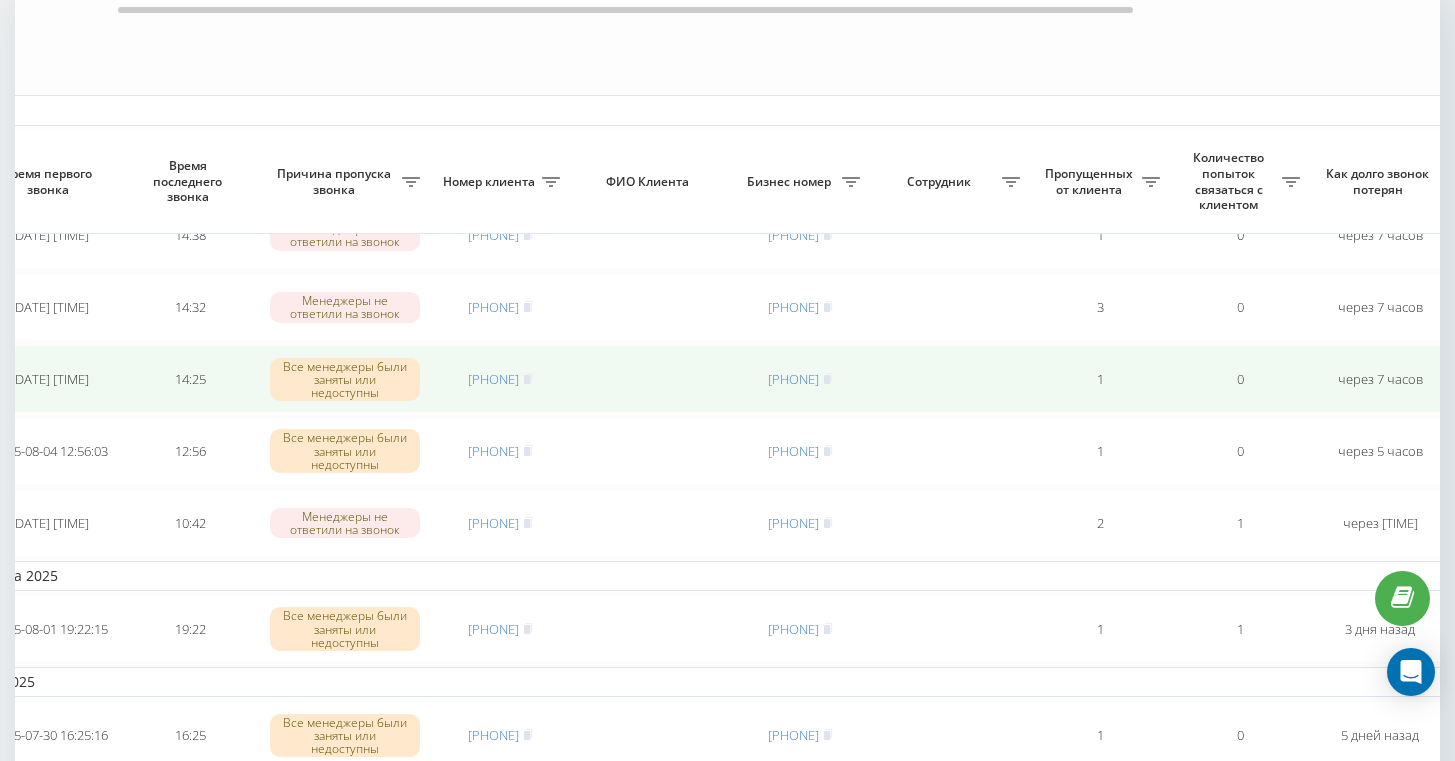 scroll, scrollTop: 0, scrollLeft: 0, axis: both 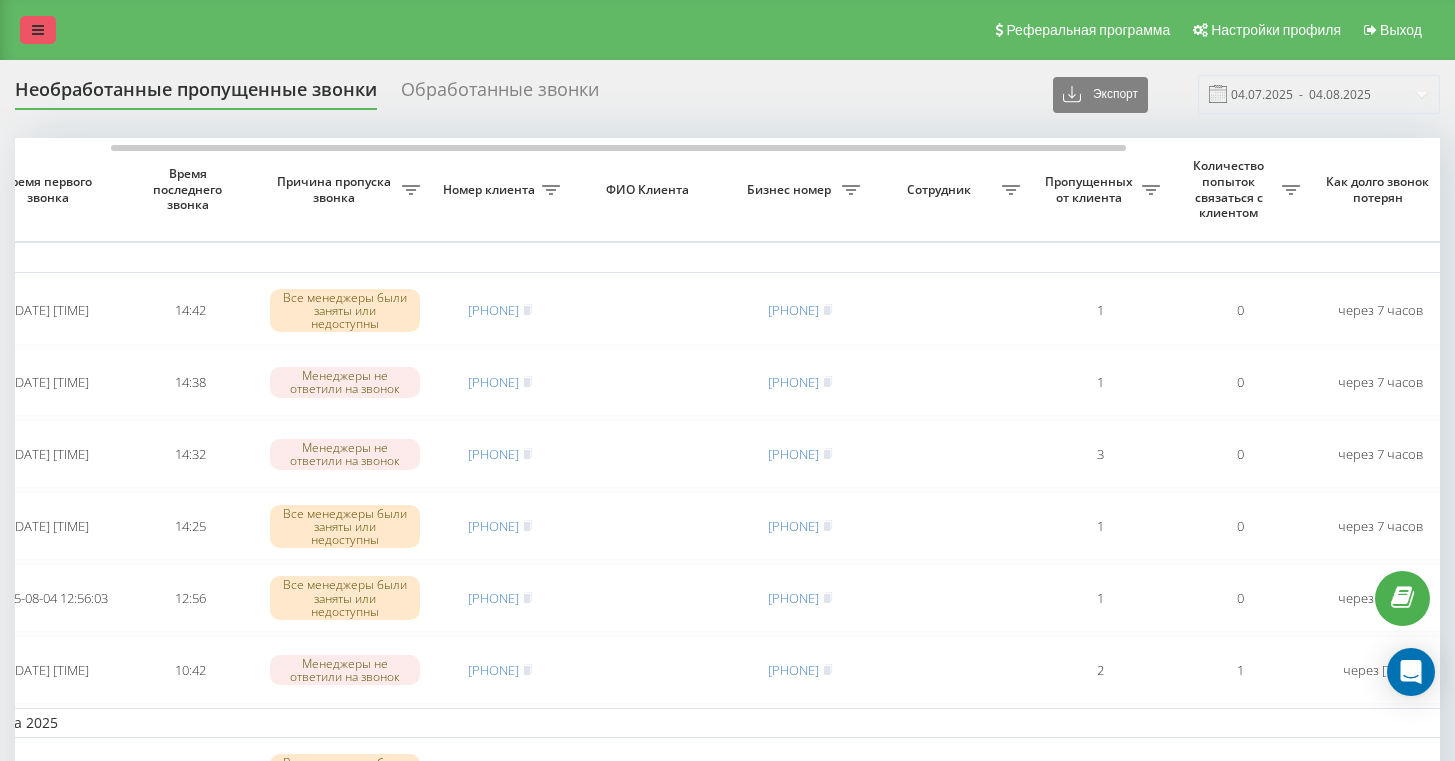 click at bounding box center [38, 30] 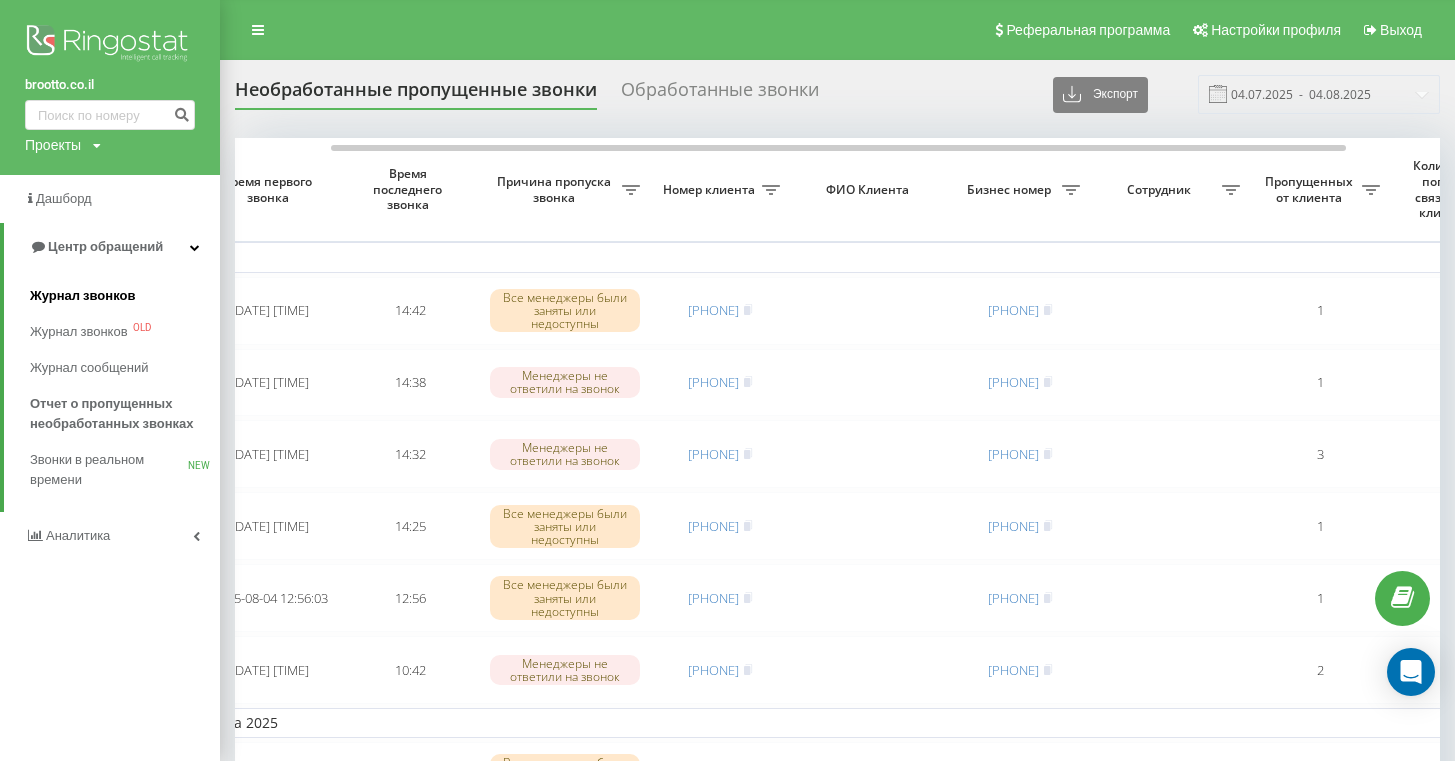 click on "Журнал звонков" at bounding box center [82, 296] 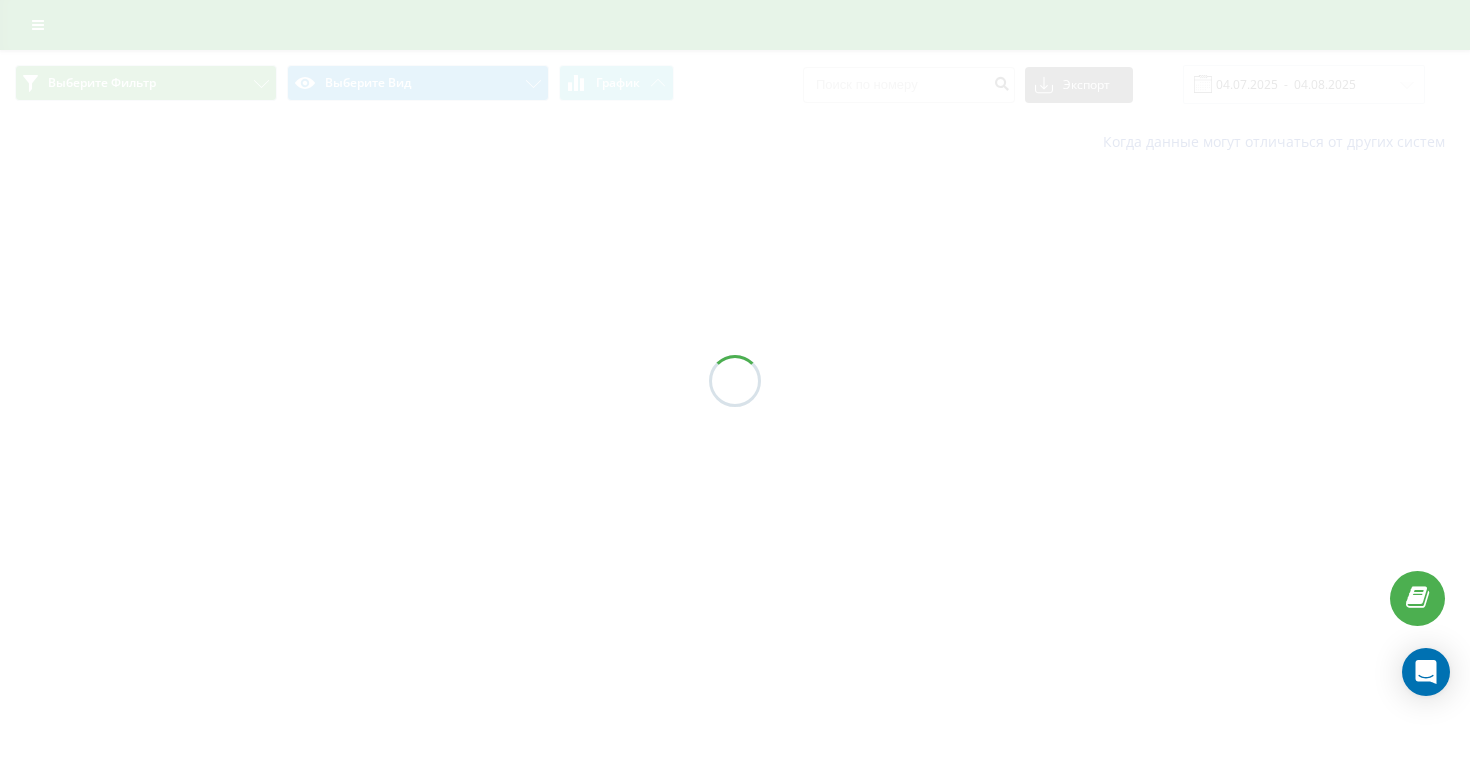 scroll, scrollTop: 0, scrollLeft: 0, axis: both 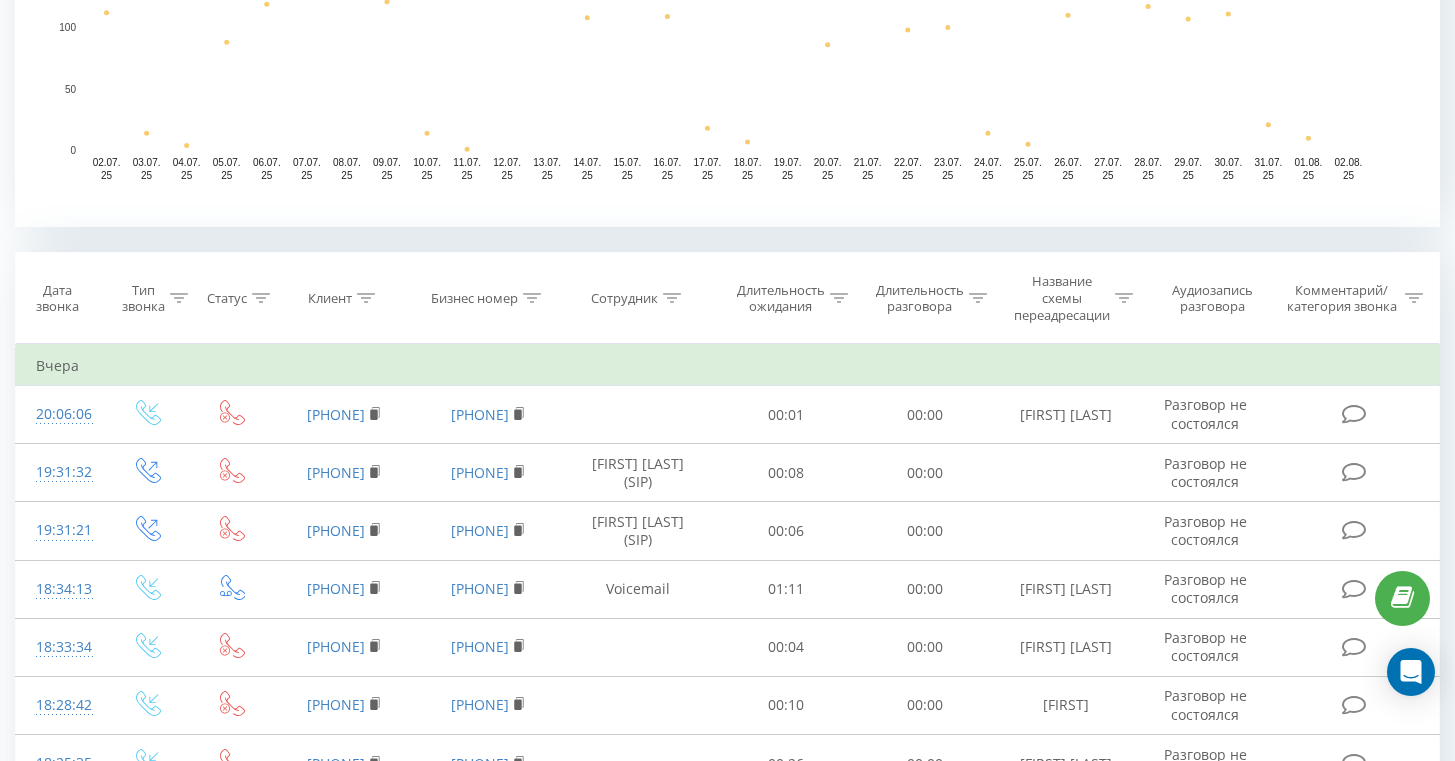 click 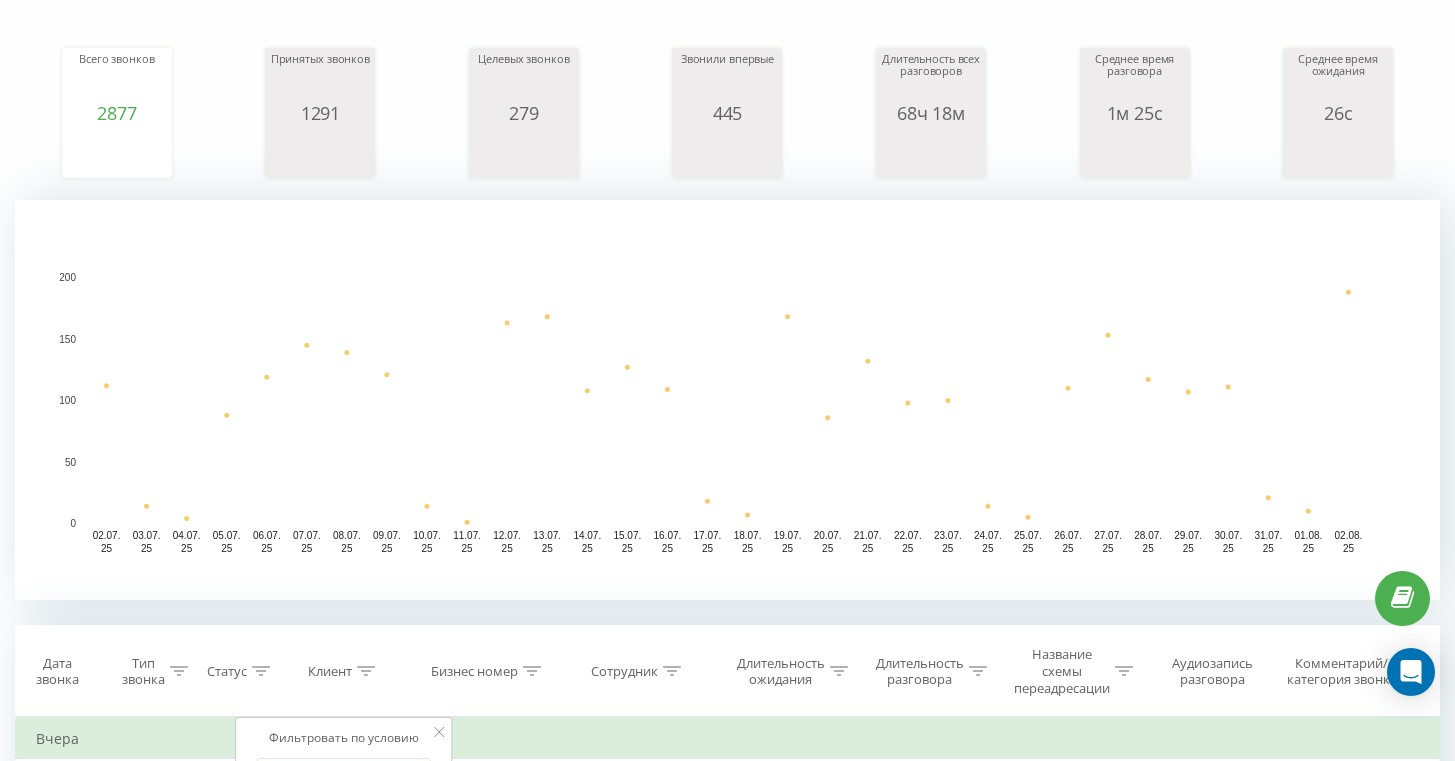 scroll, scrollTop: 14, scrollLeft: 0, axis: vertical 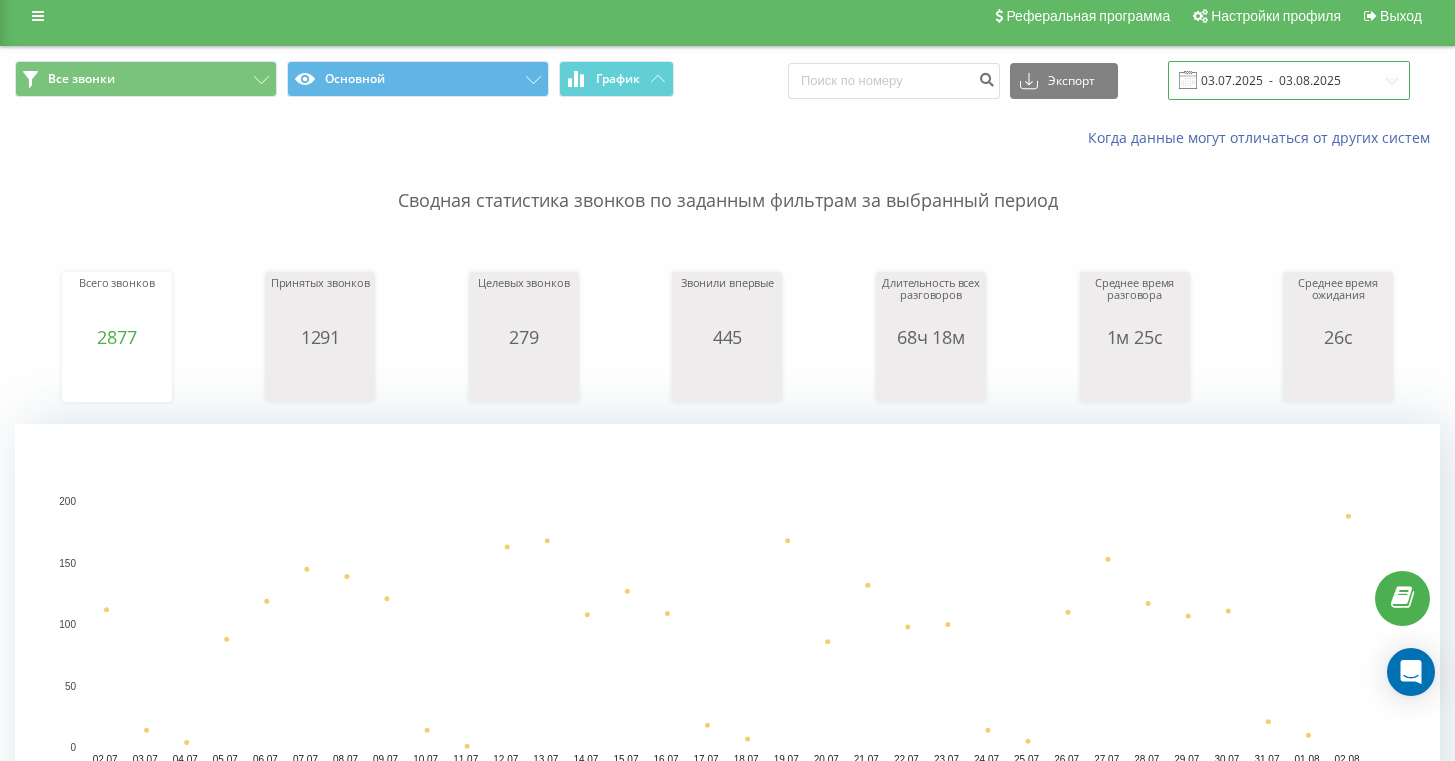 click on "03.07.2025  -  03.08.2025" at bounding box center [1289, 80] 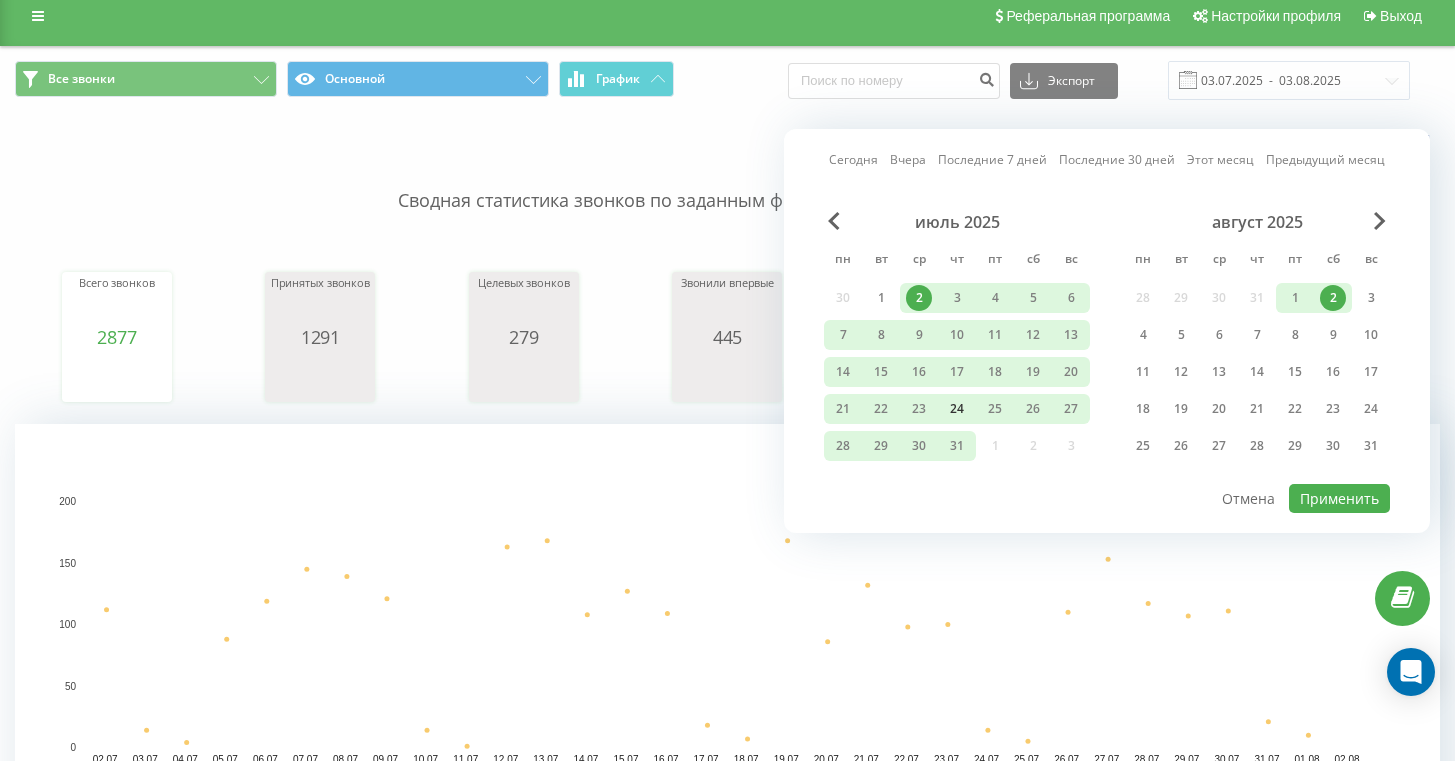 click on "24" at bounding box center (957, 409) 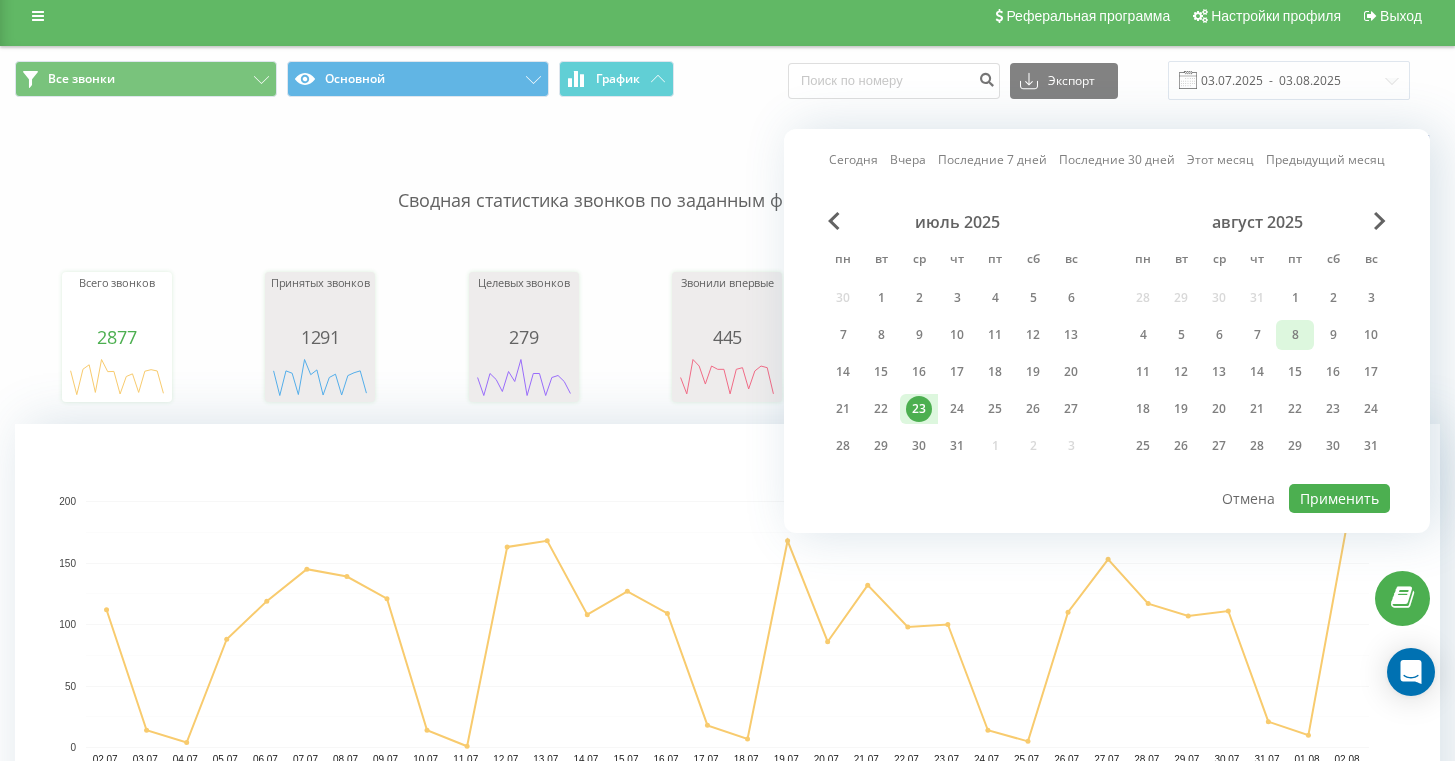 click on "8" at bounding box center [1295, 335] 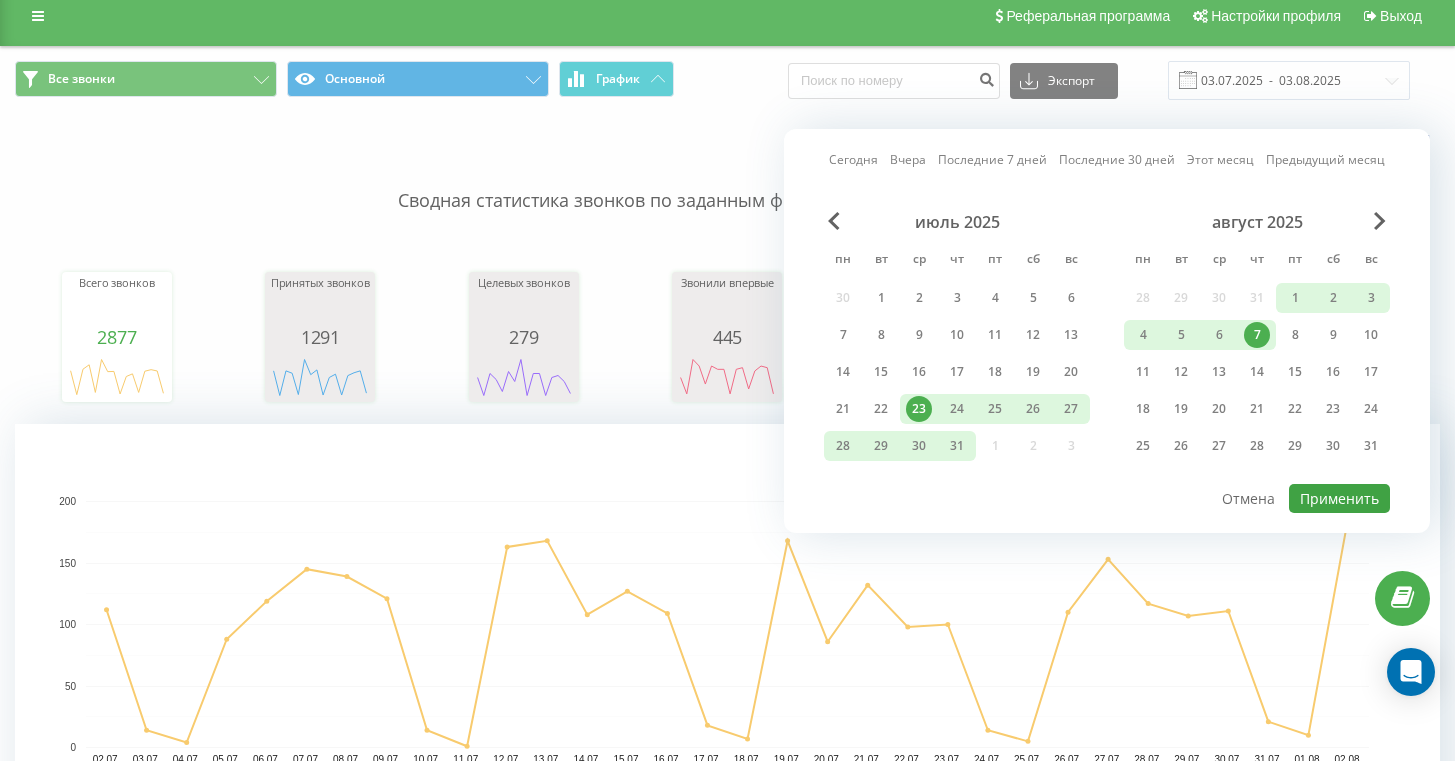 click on "Применить" at bounding box center [1339, 498] 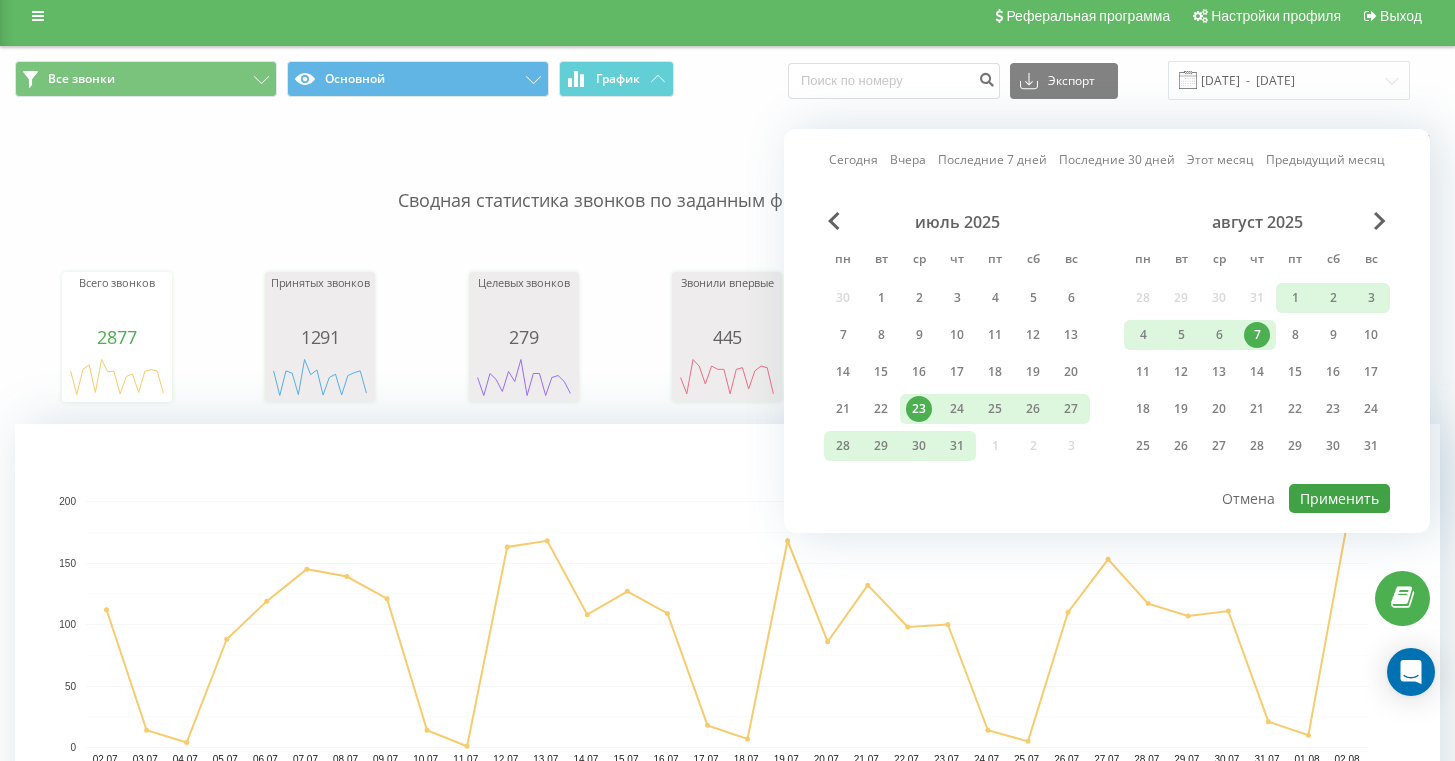 scroll, scrollTop: 0, scrollLeft: 0, axis: both 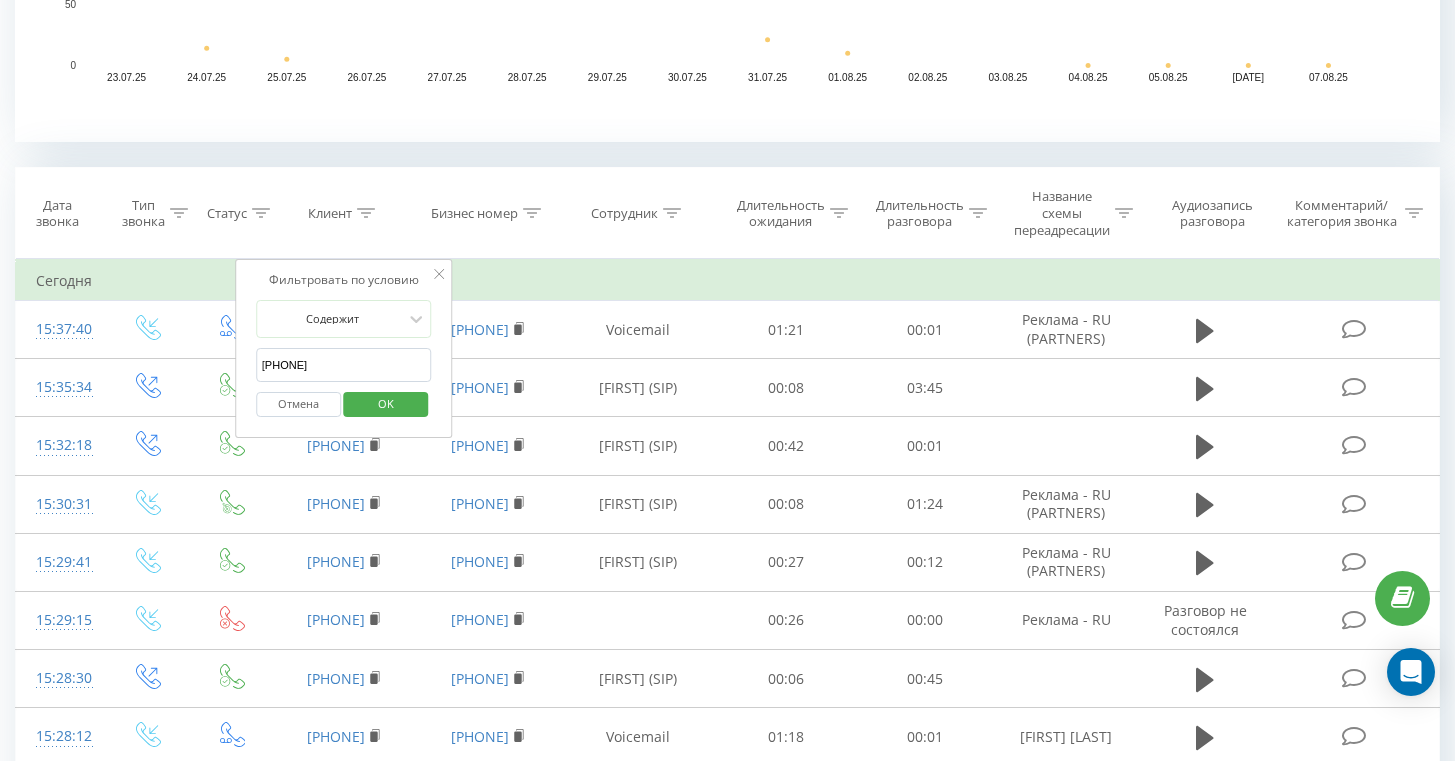 type on "972587899229" 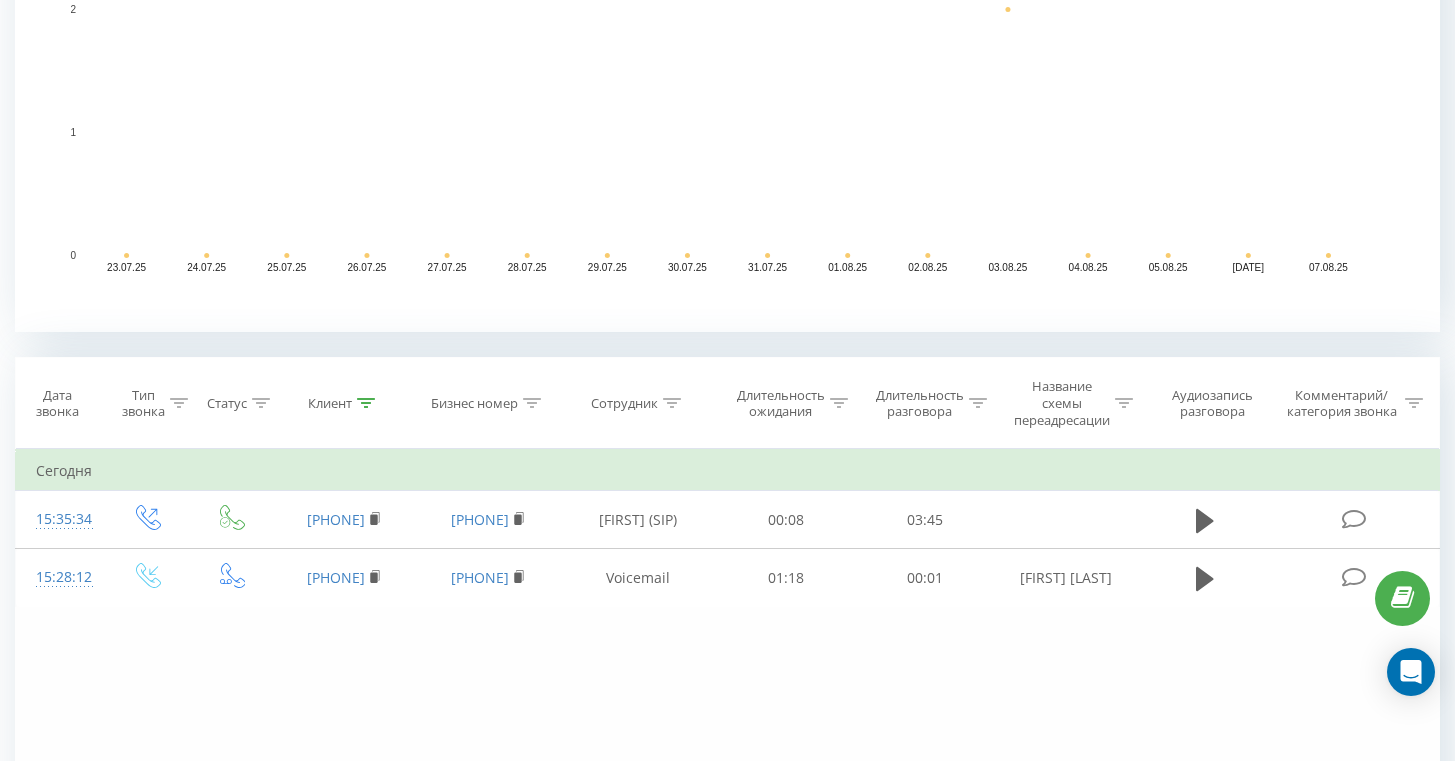 scroll, scrollTop: 510, scrollLeft: 0, axis: vertical 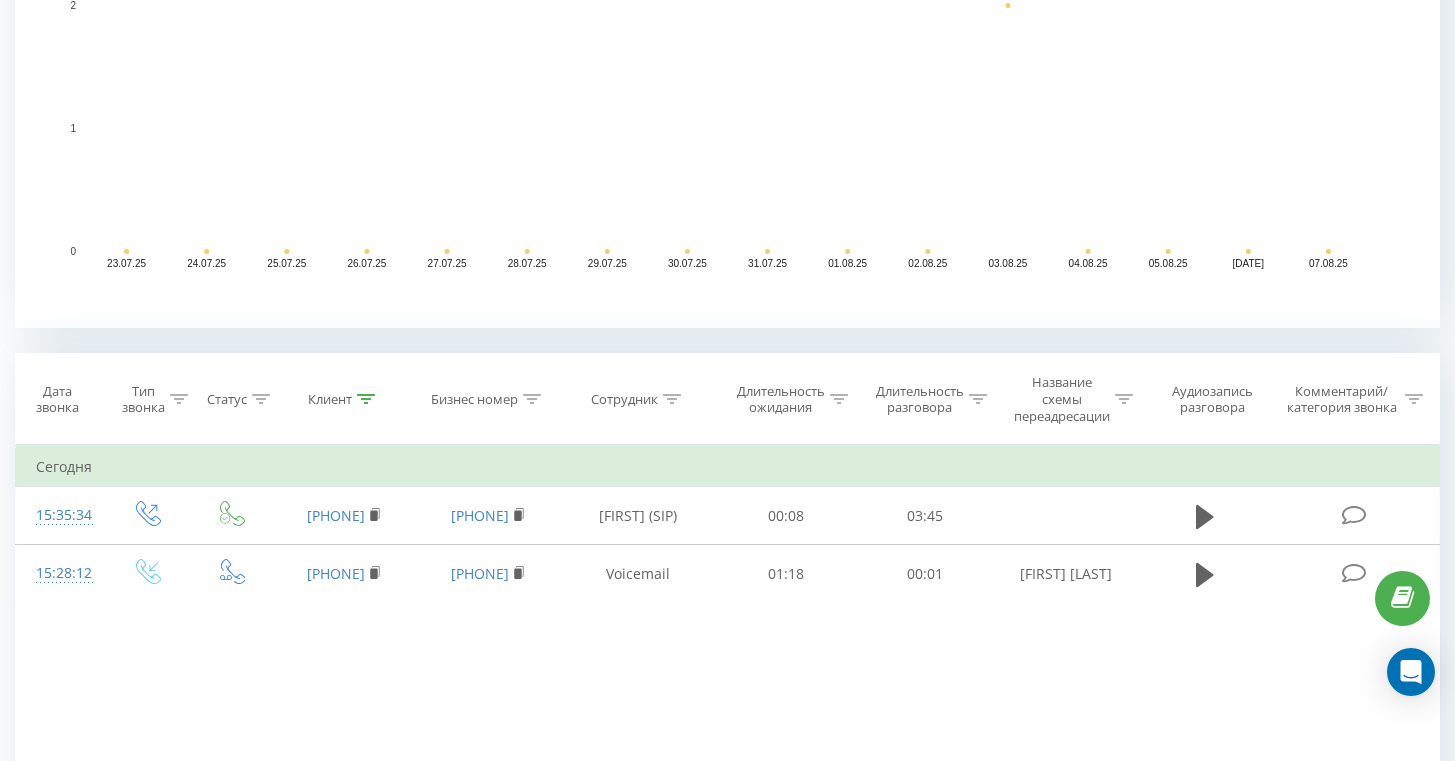 click 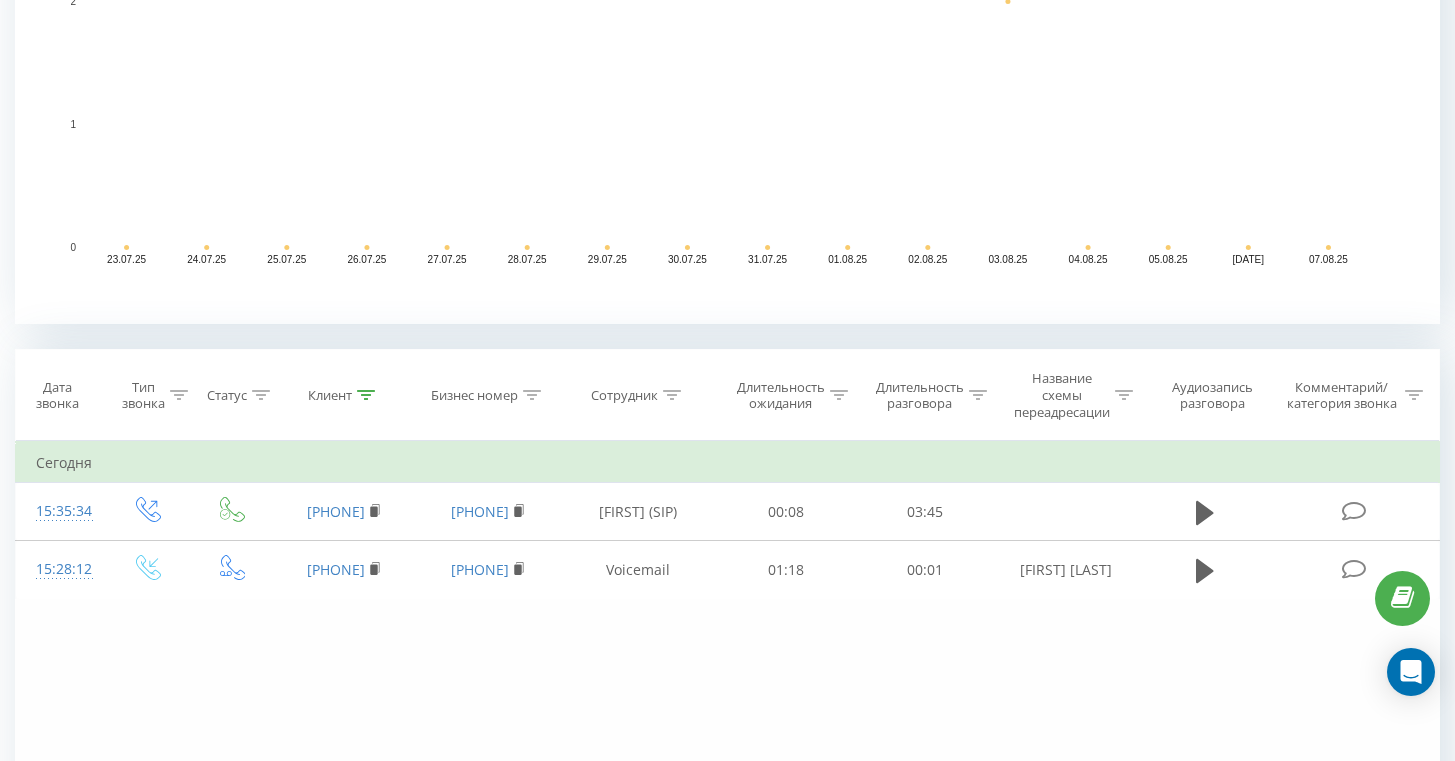 scroll, scrollTop: 518, scrollLeft: 0, axis: vertical 